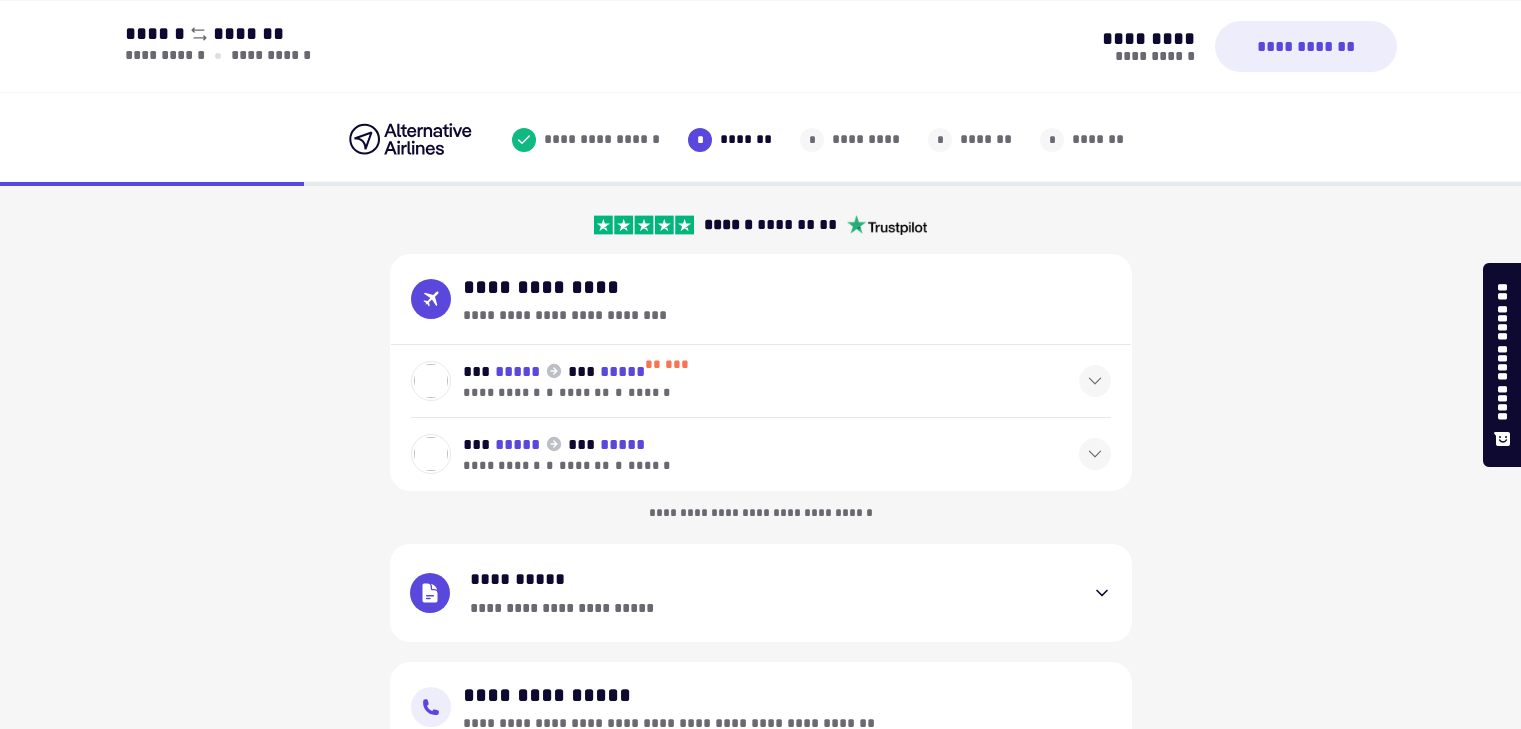 select on "**" 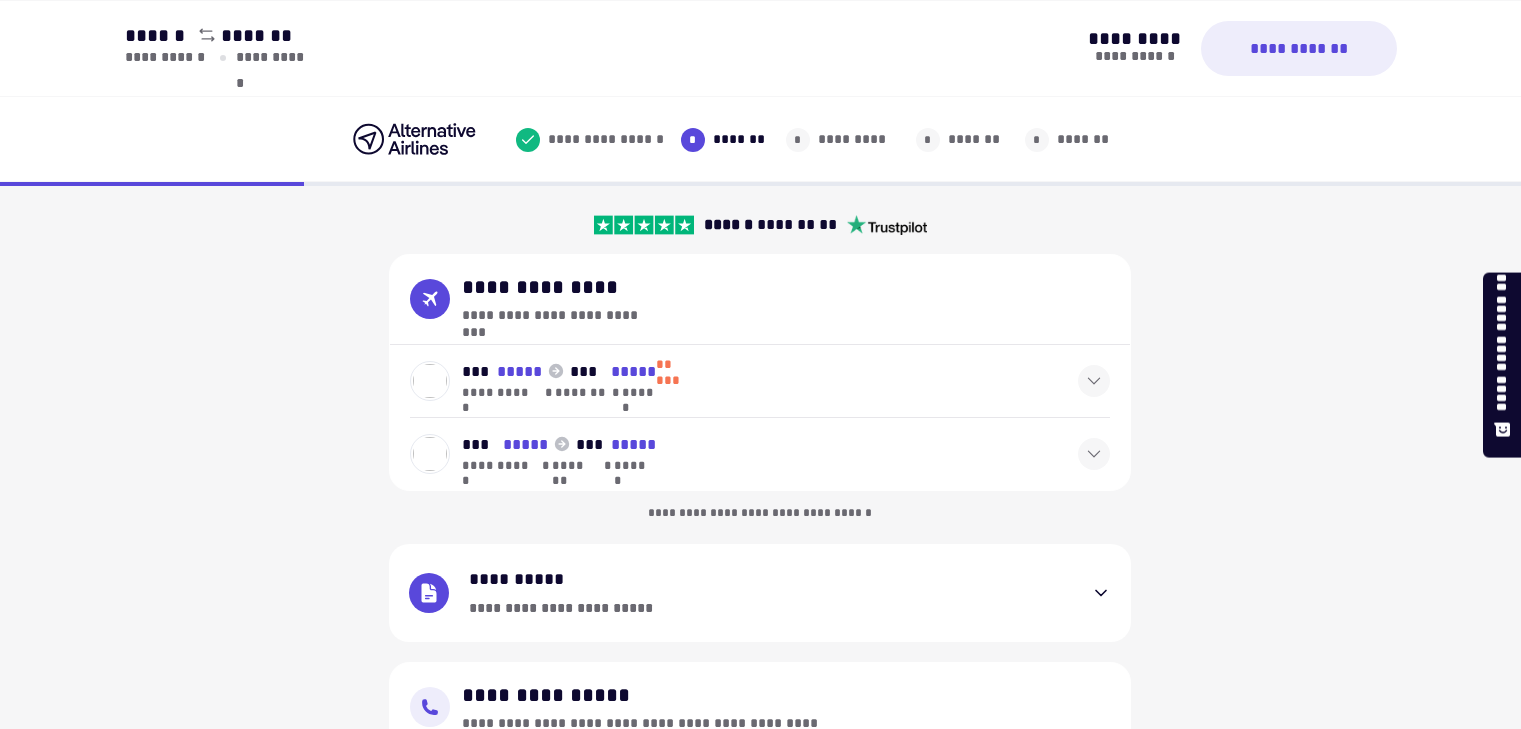 scroll, scrollTop: 400, scrollLeft: 0, axis: vertical 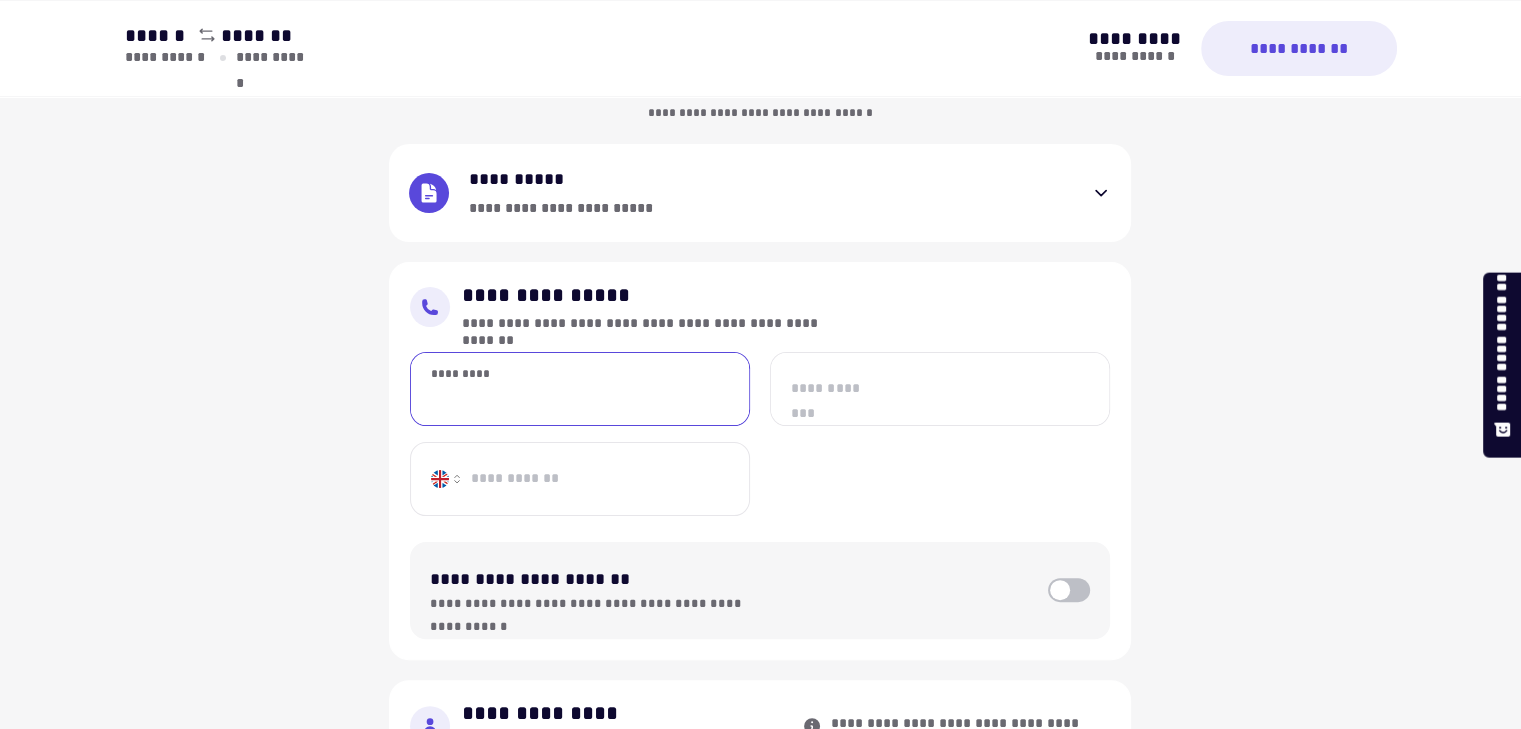drag, startPoint x: 0, startPoint y: 0, endPoint x: 652, endPoint y: 415, distance: 772.8706 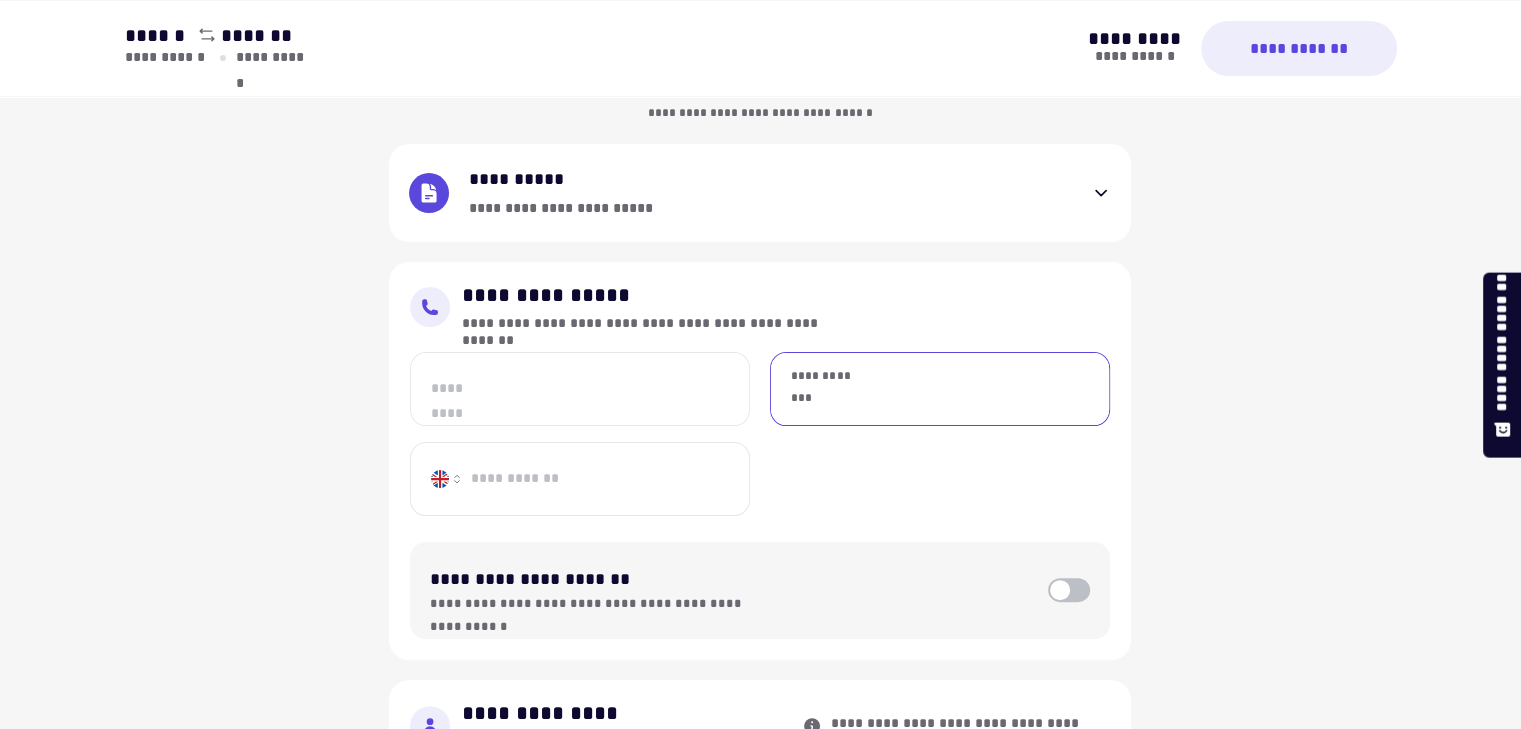 click on "**********" at bounding box center (940, 389) 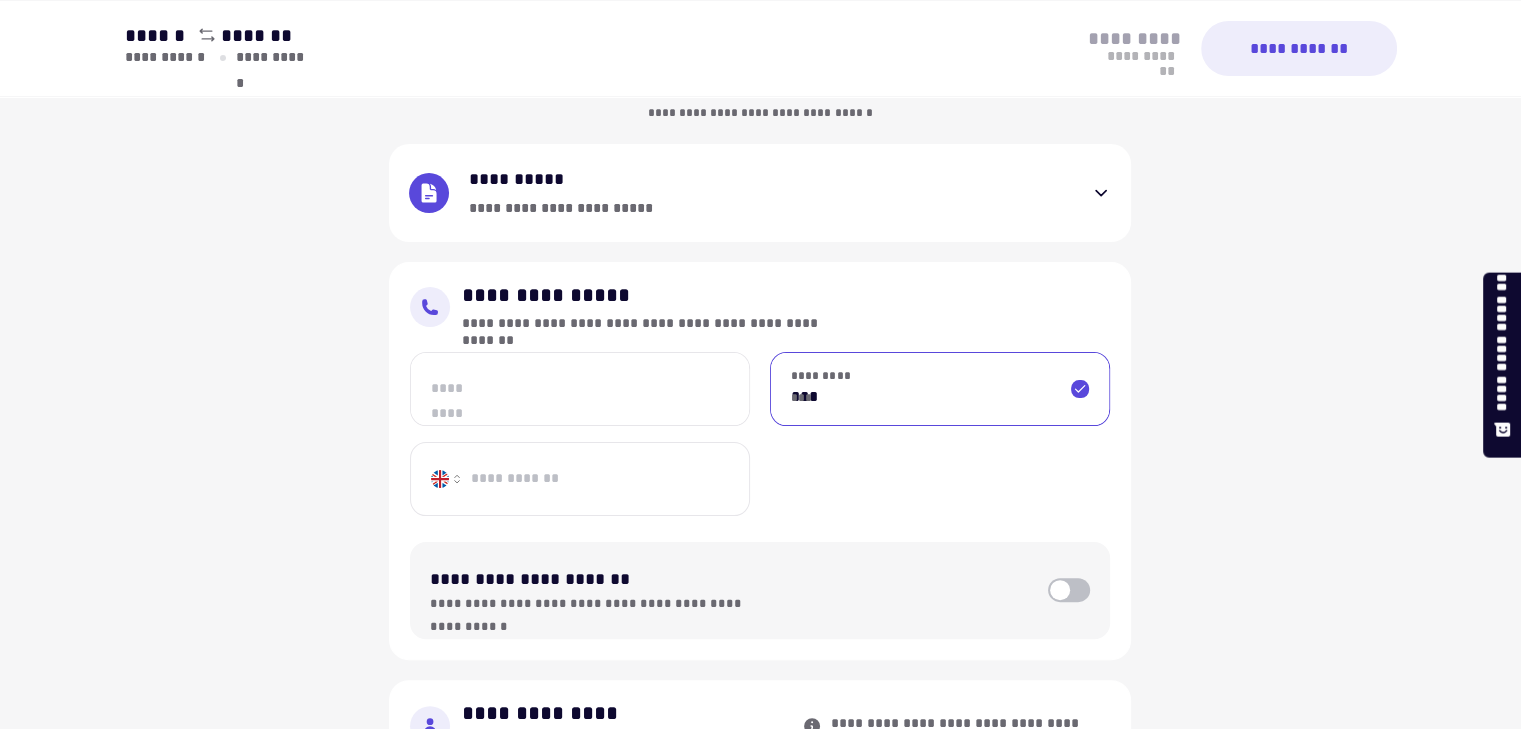 type on "**********" 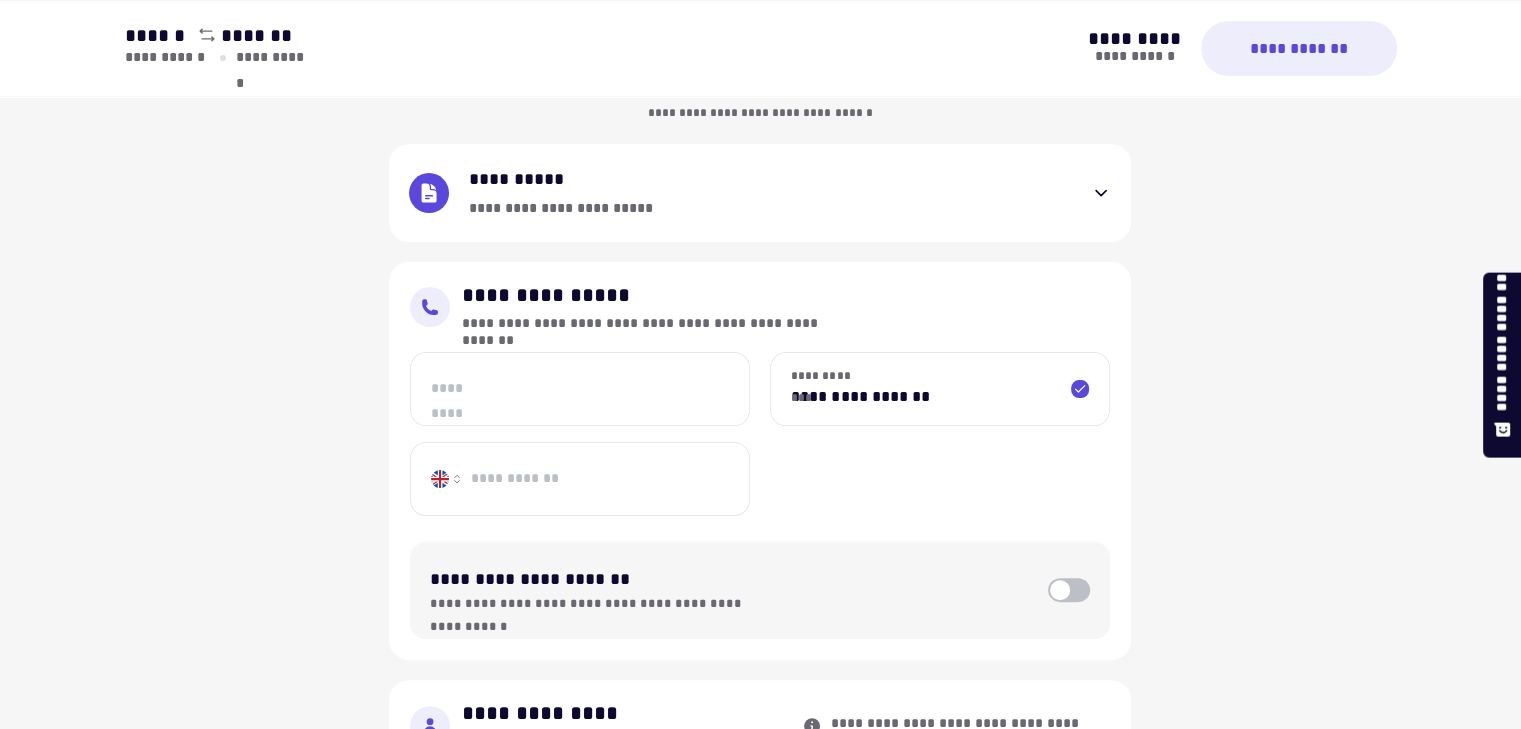 click on "*********" at bounding box center [580, 397] 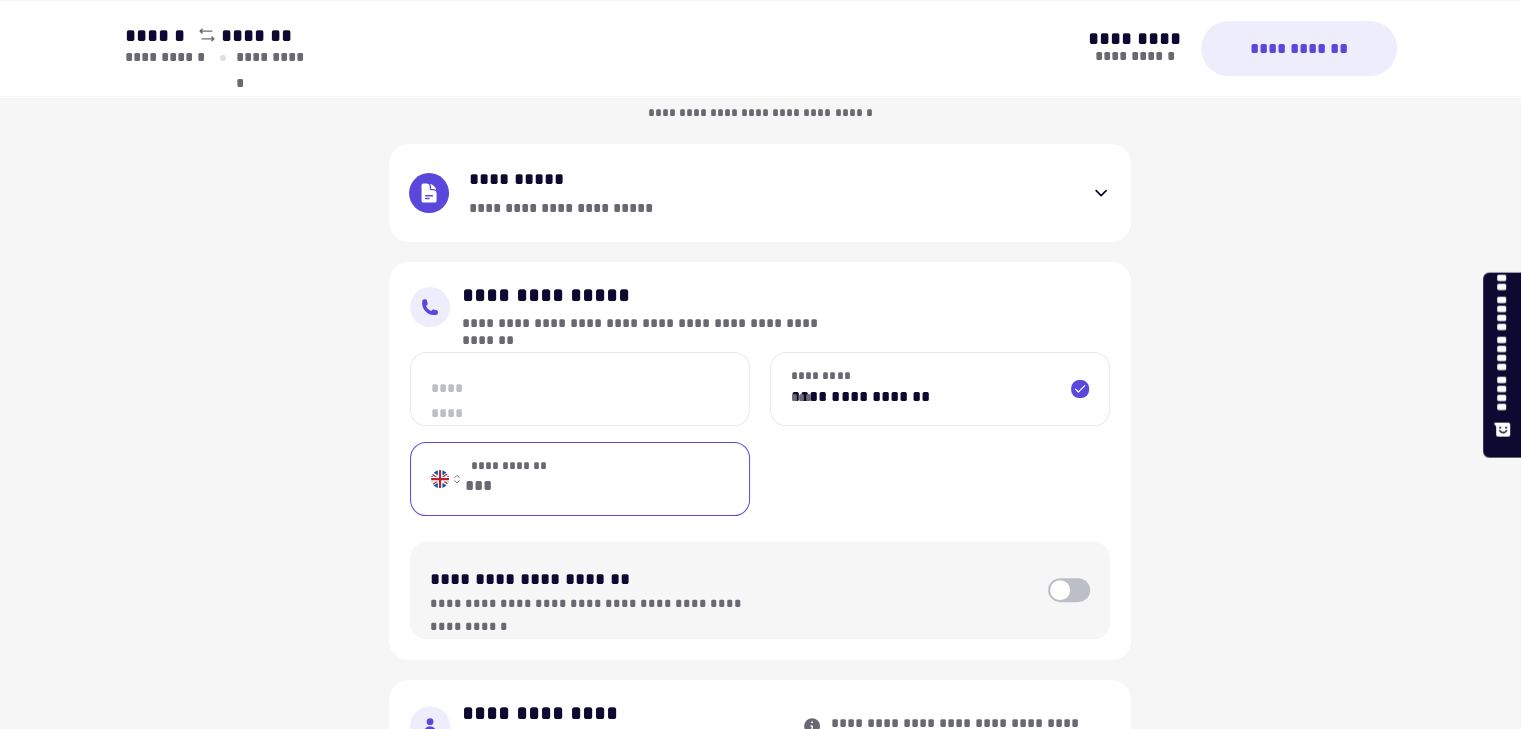 click on "*********" at bounding box center (580, 389) 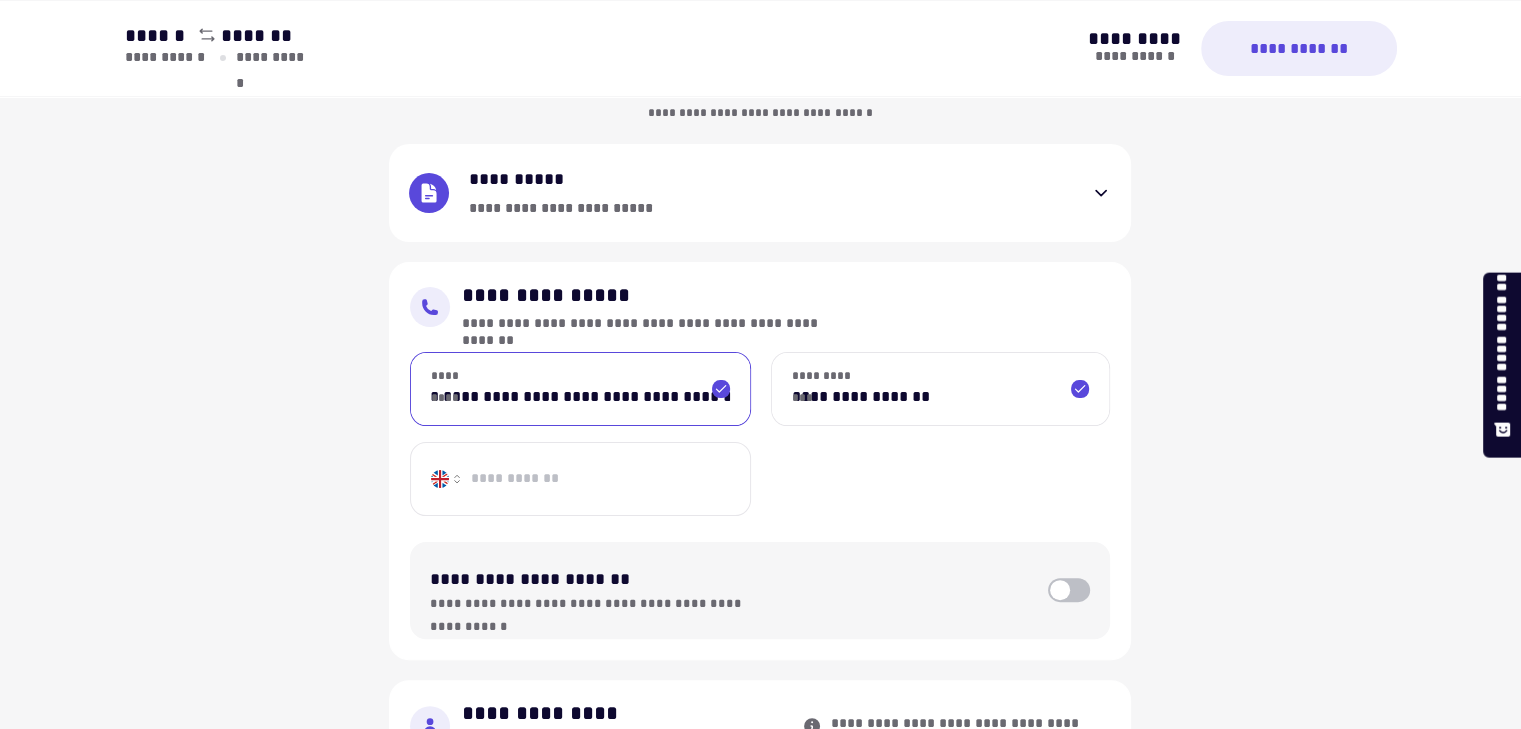 scroll, scrollTop: 0, scrollLeft: 0, axis: both 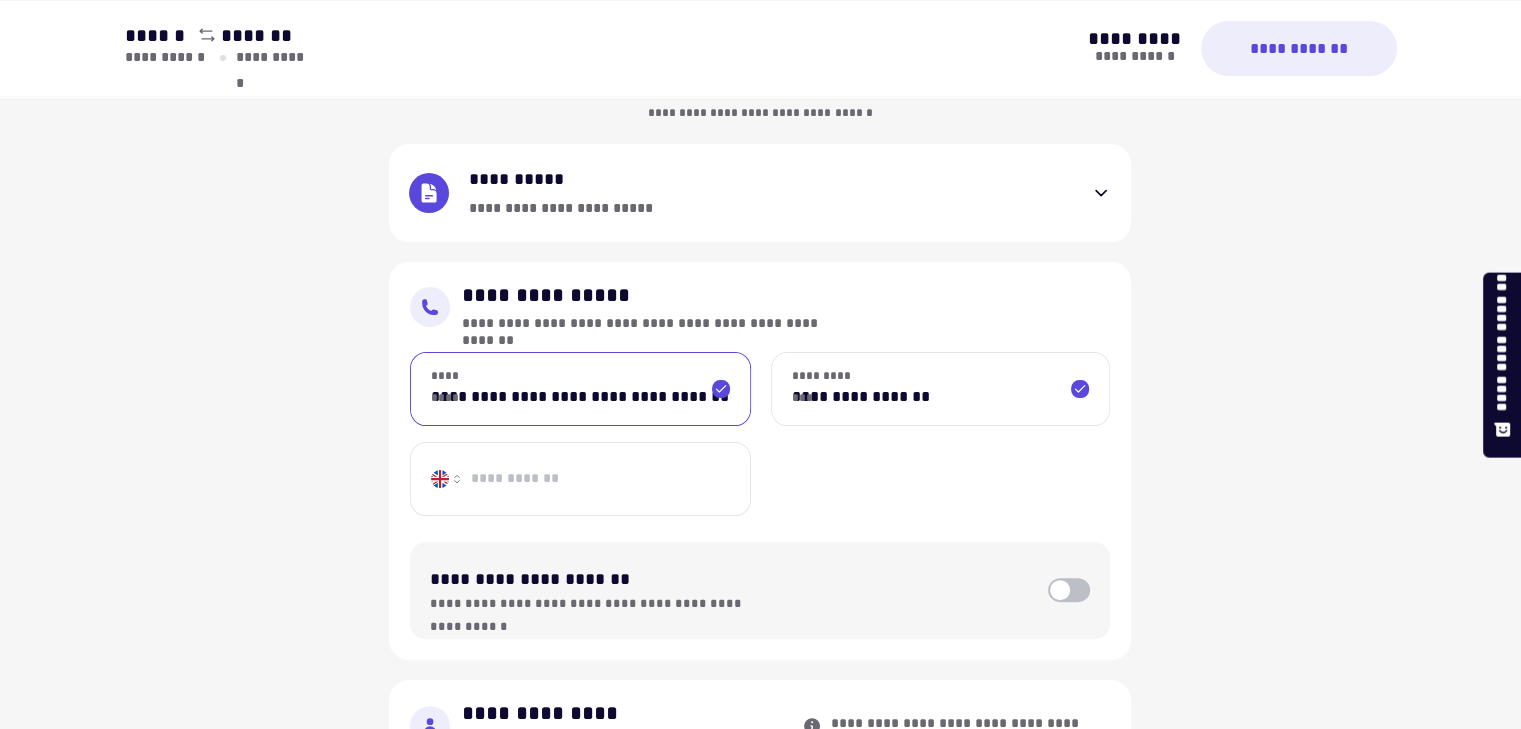 type on "**********" 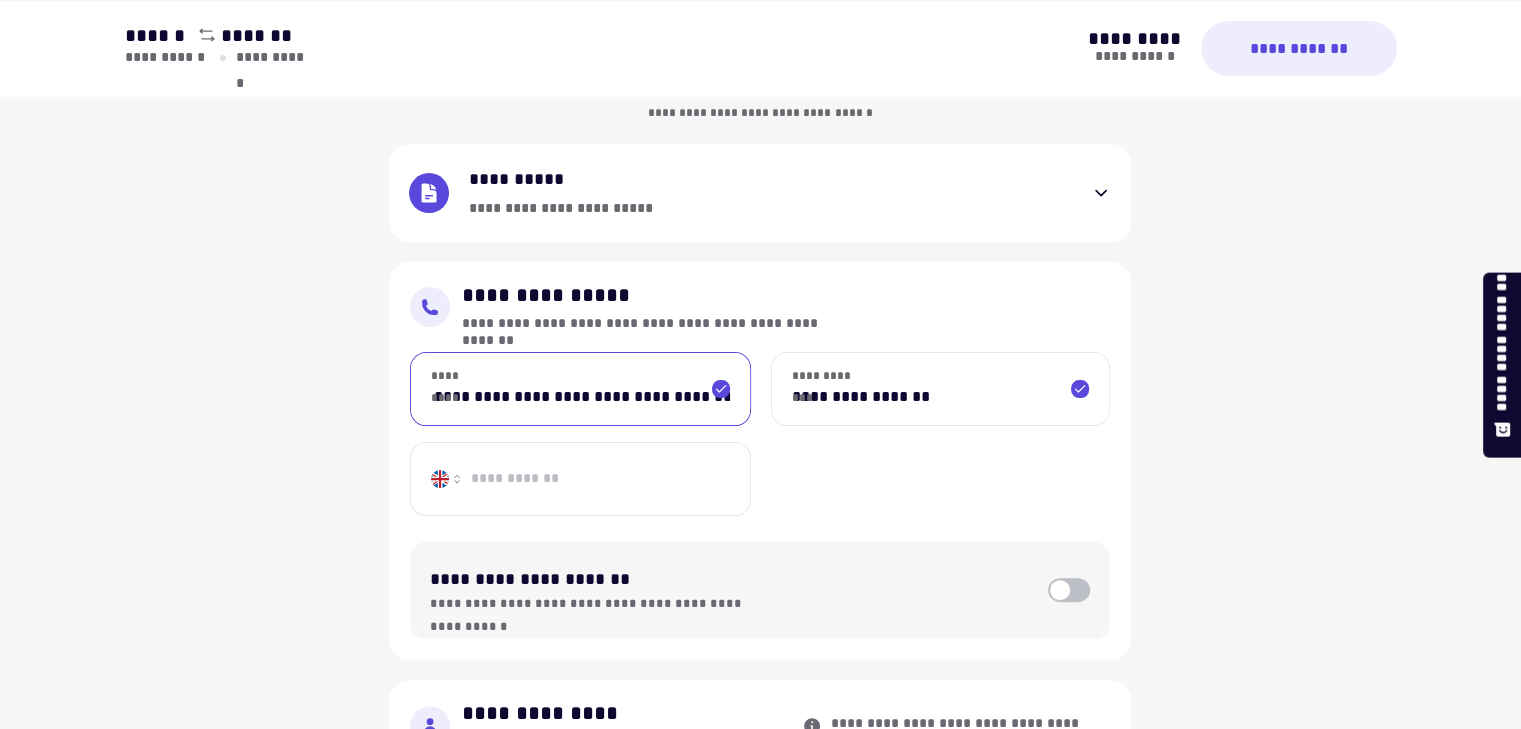 scroll, scrollTop: 0, scrollLeft: 94, axis: horizontal 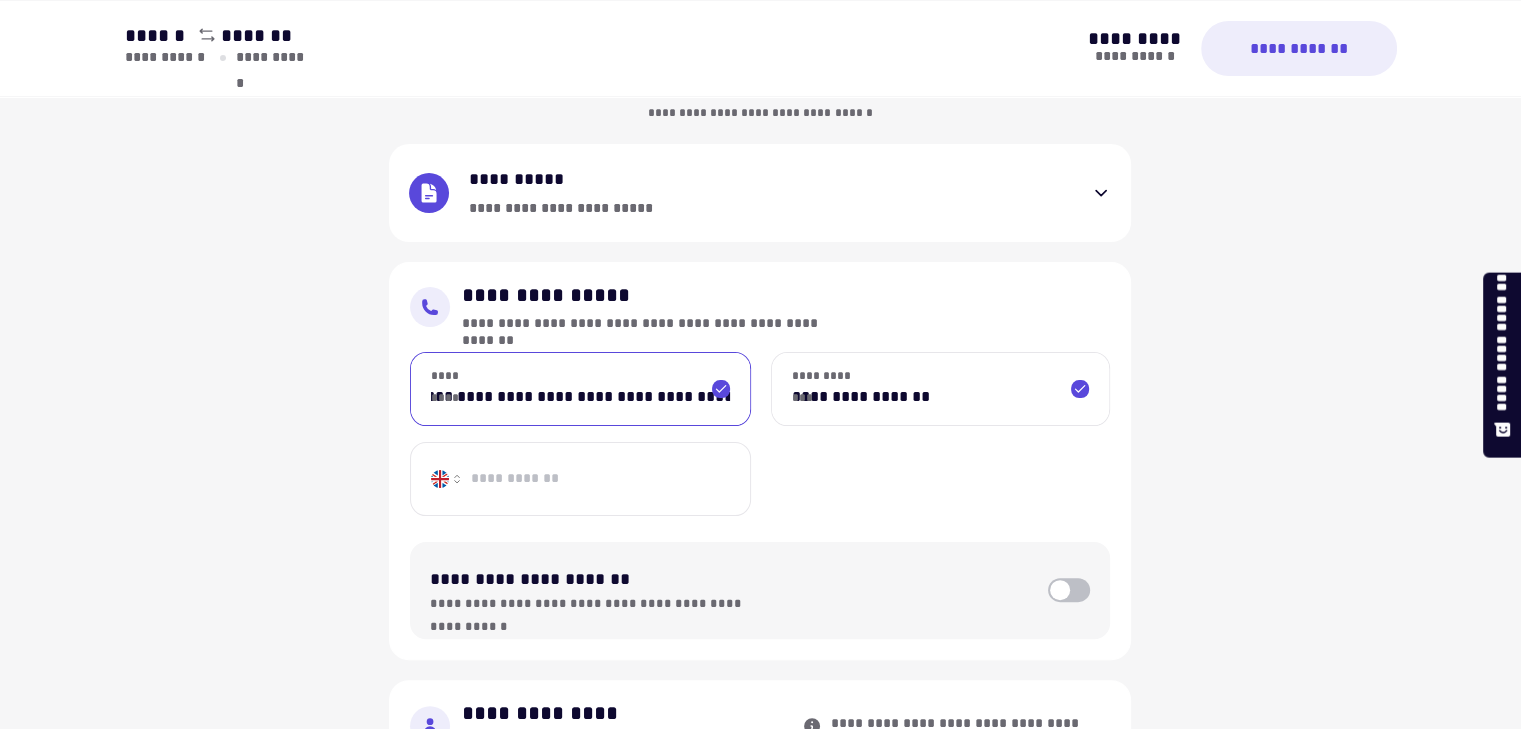 click on "**********" at bounding box center [595, 479] 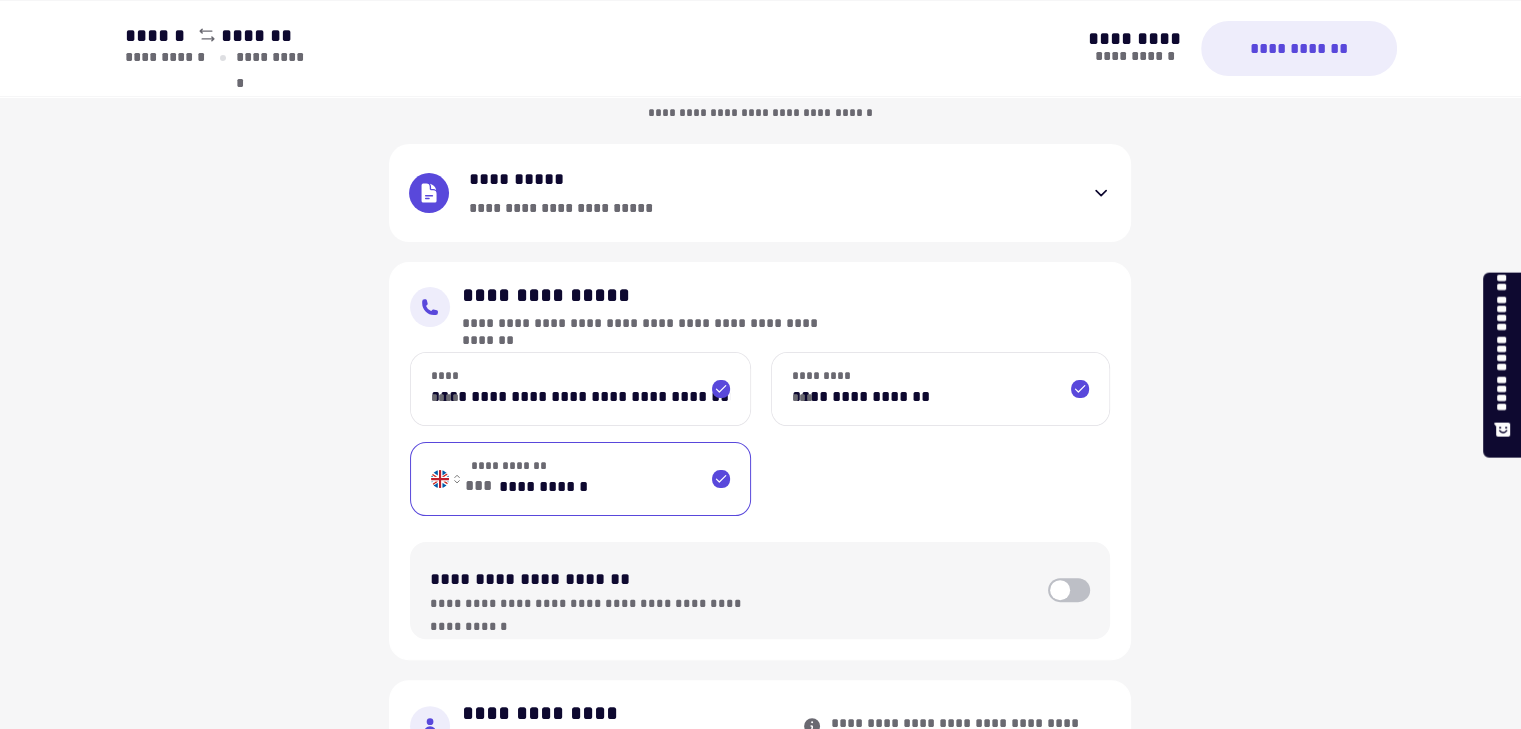 type on "**********" 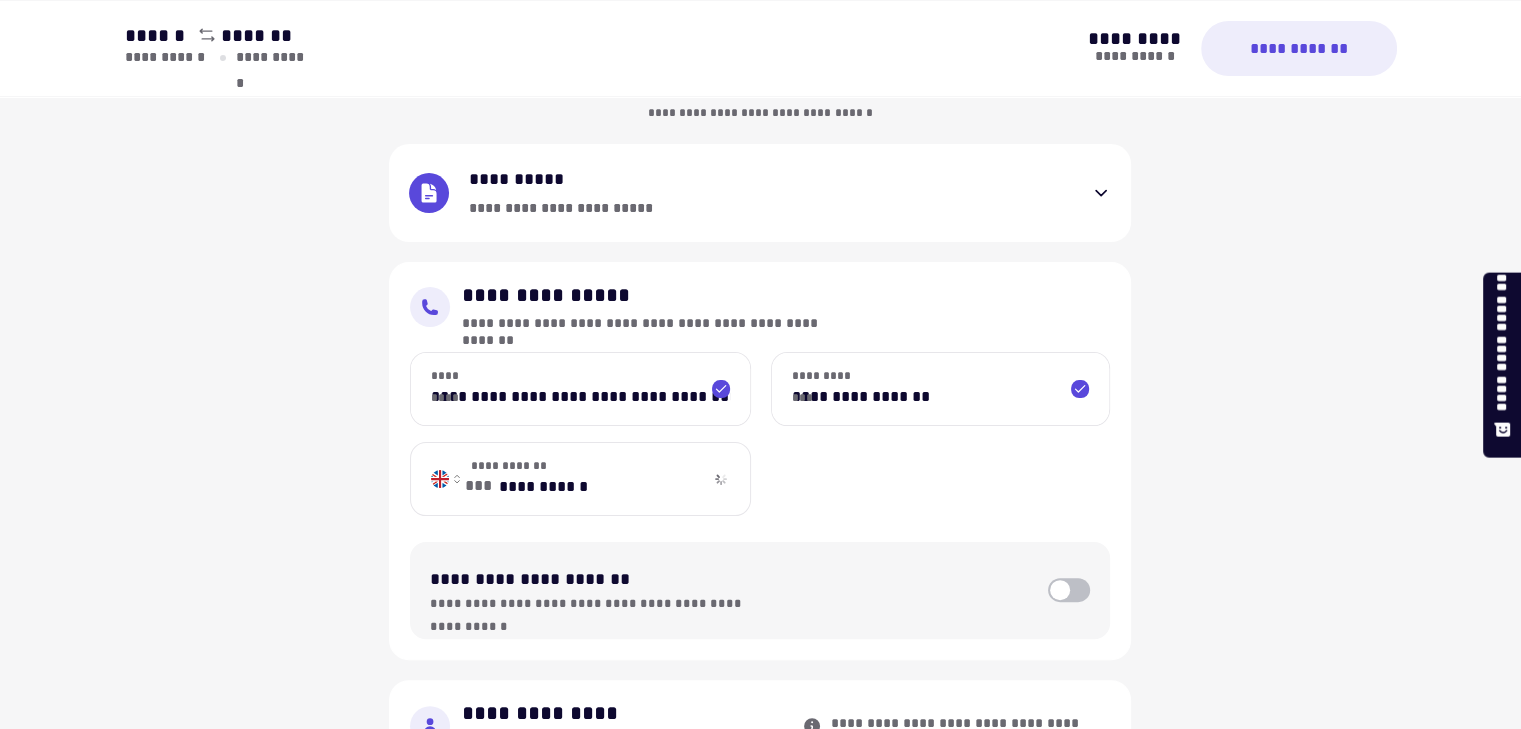 click on "**********" at bounding box center [580, 397] 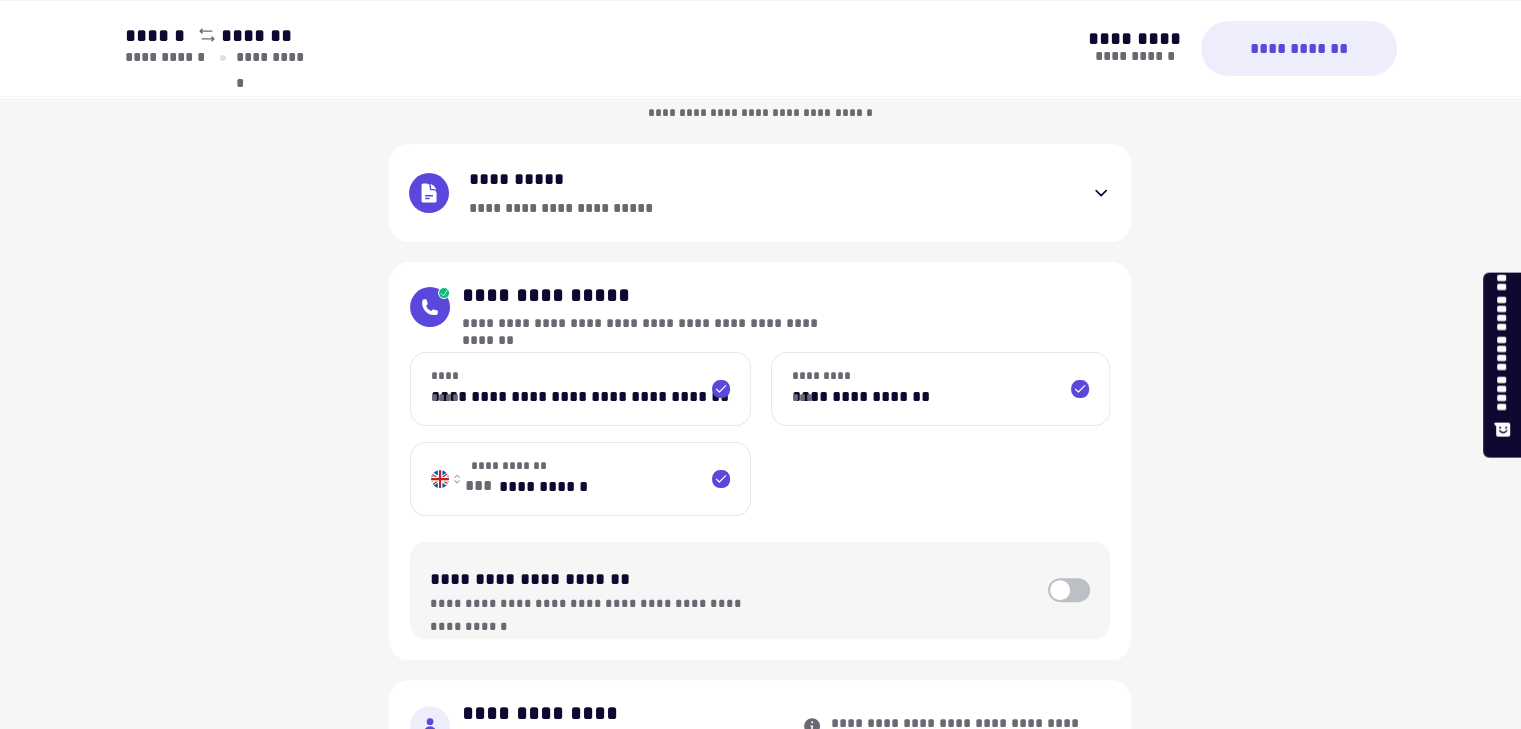 click on "**********" at bounding box center [580, 389] 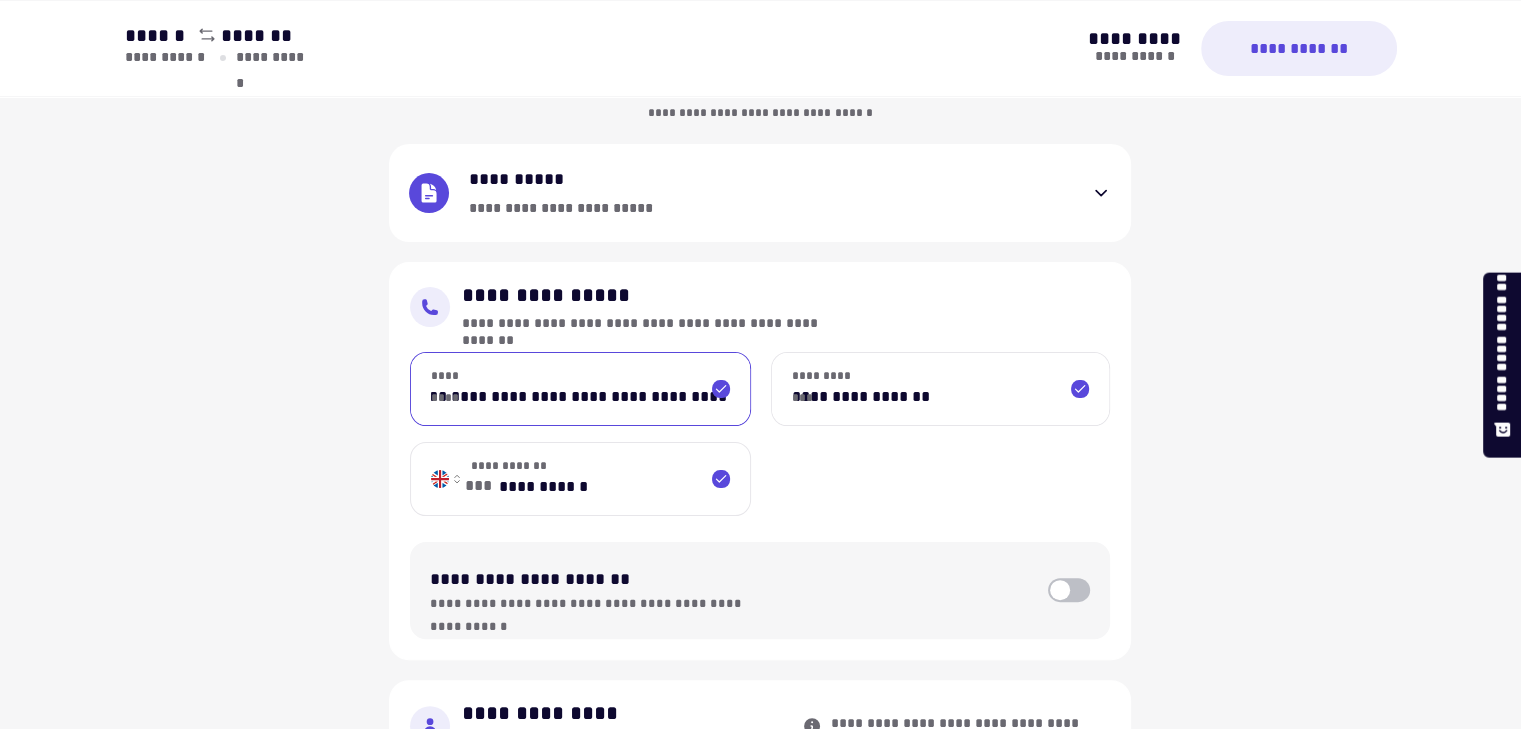 scroll, scrollTop: 0, scrollLeft: 0, axis: both 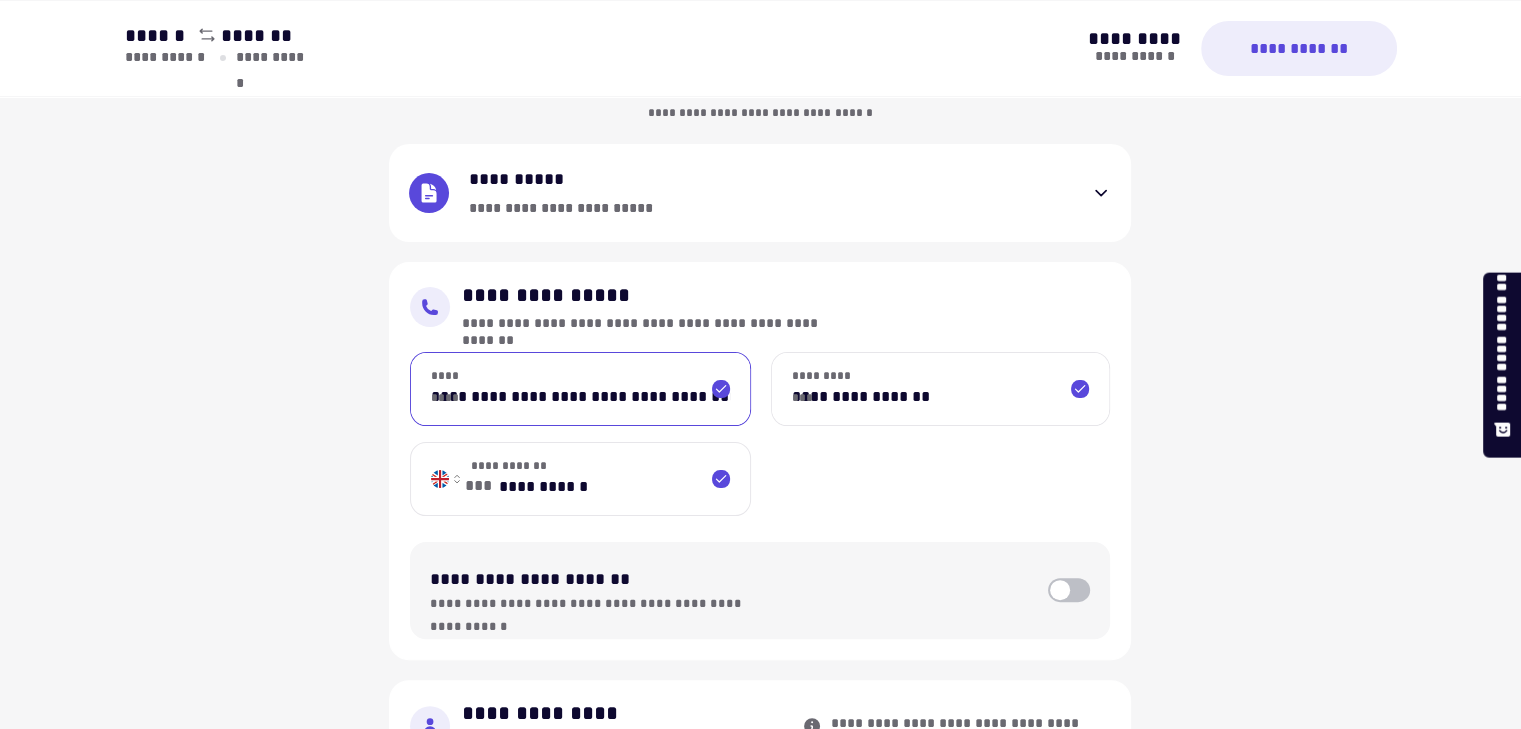 click on "**********" at bounding box center (760, 556) 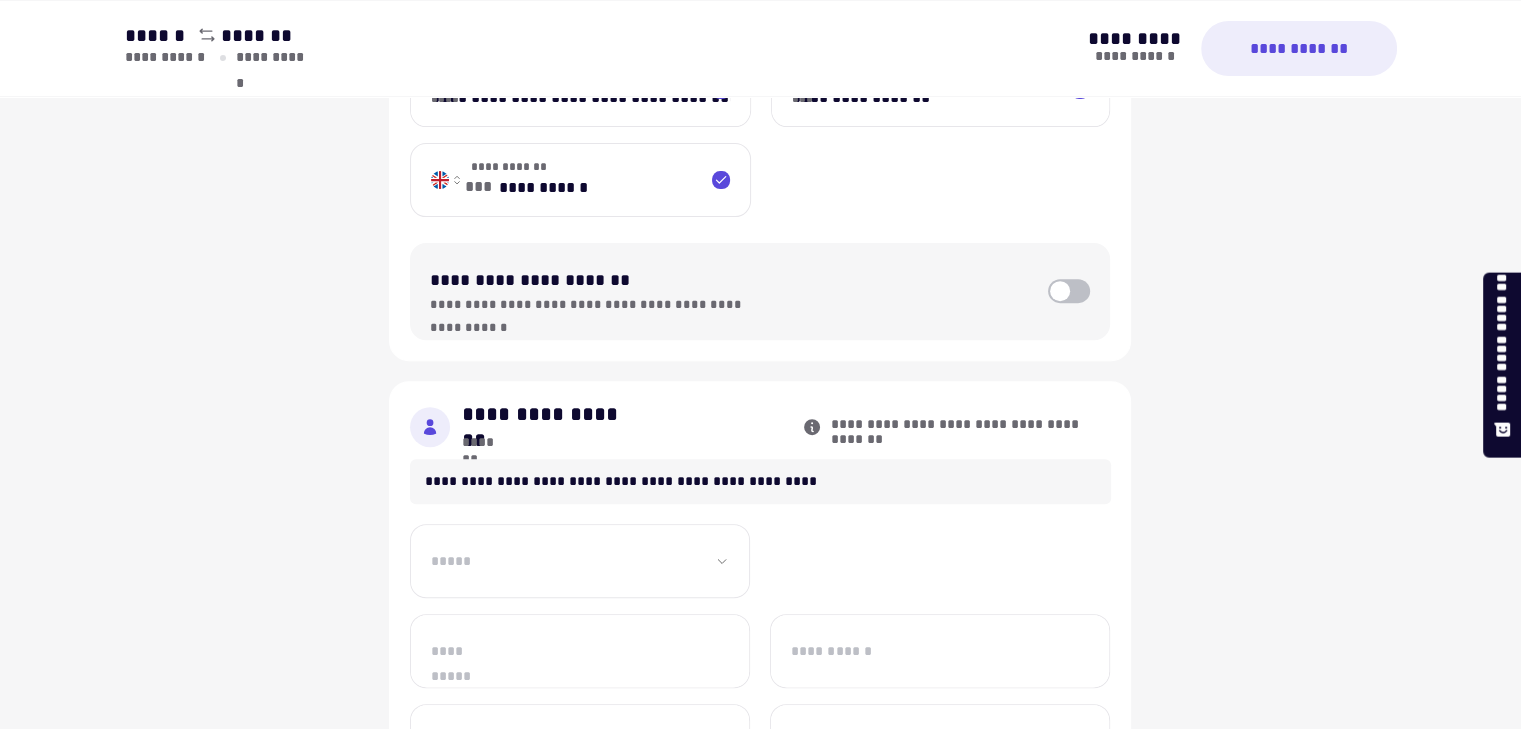 scroll, scrollTop: 840, scrollLeft: 0, axis: vertical 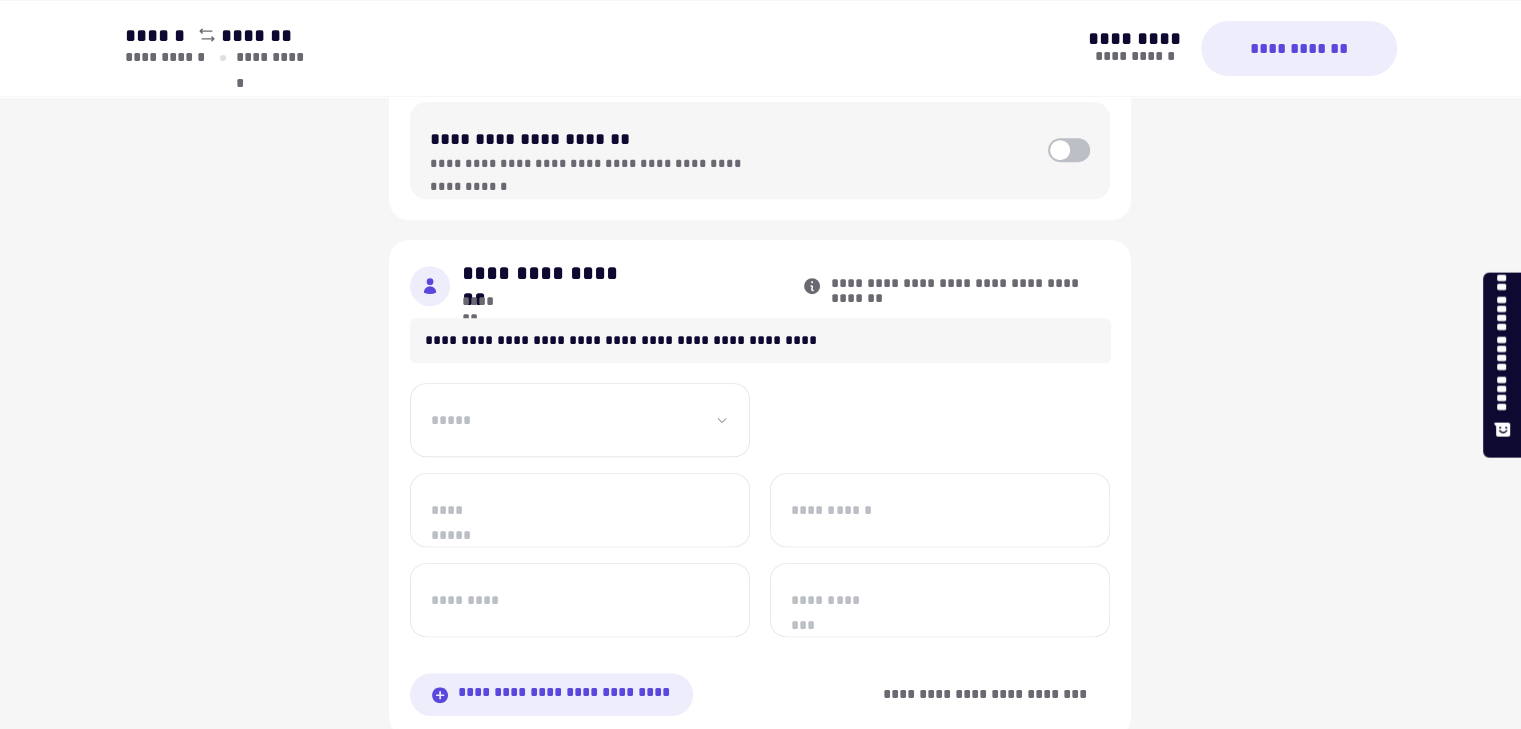 click on "**********" at bounding box center (580, 420) 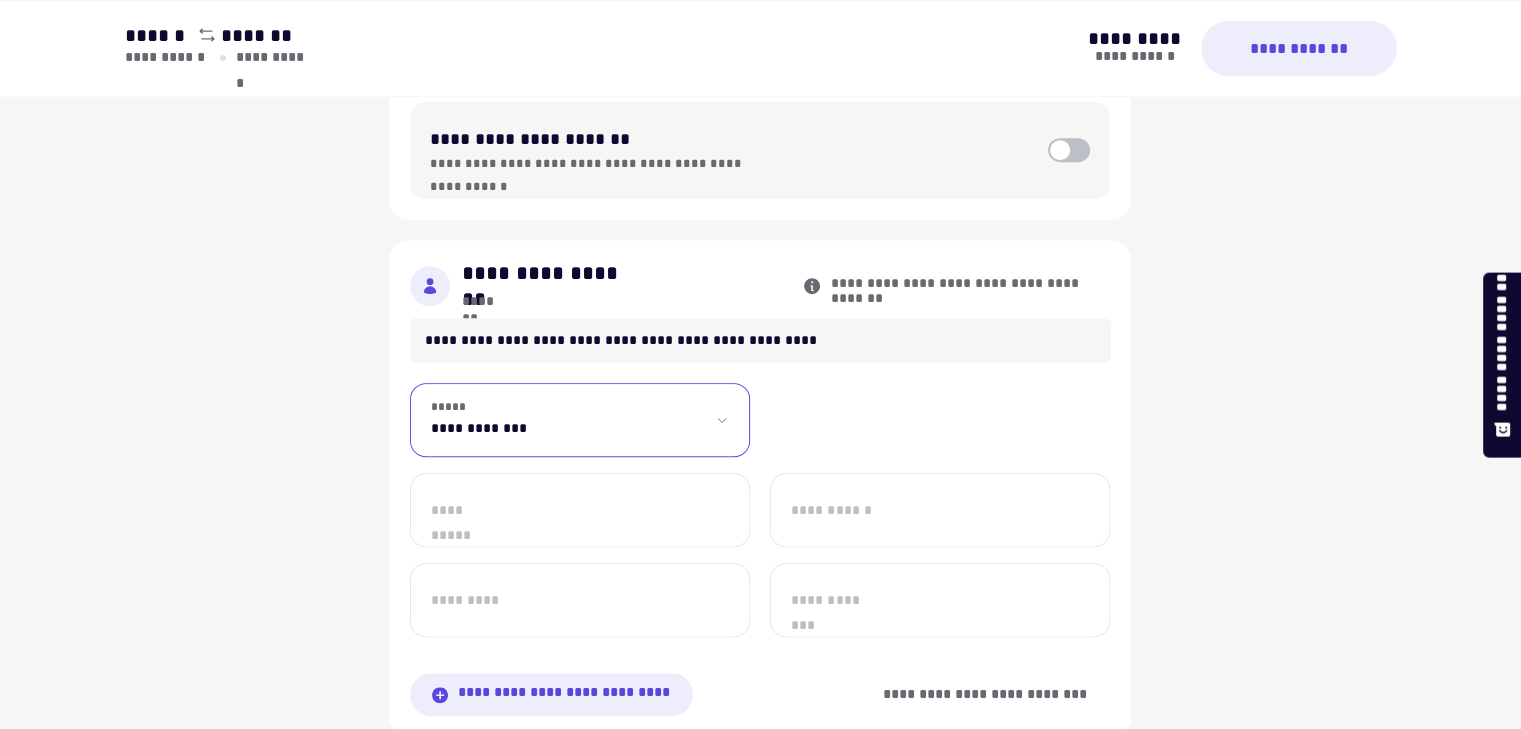 select on "***" 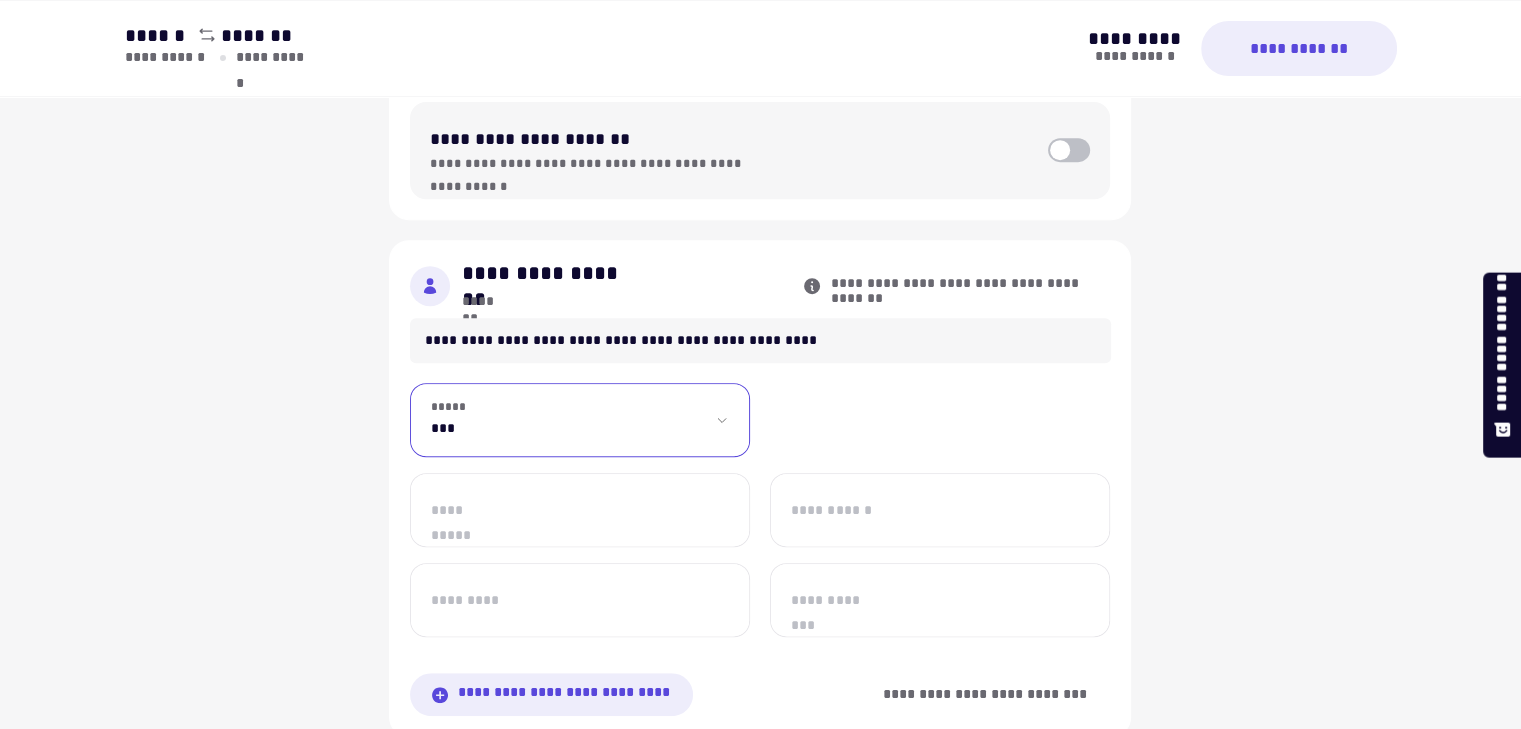 click on "**********" at bounding box center (580, 420) 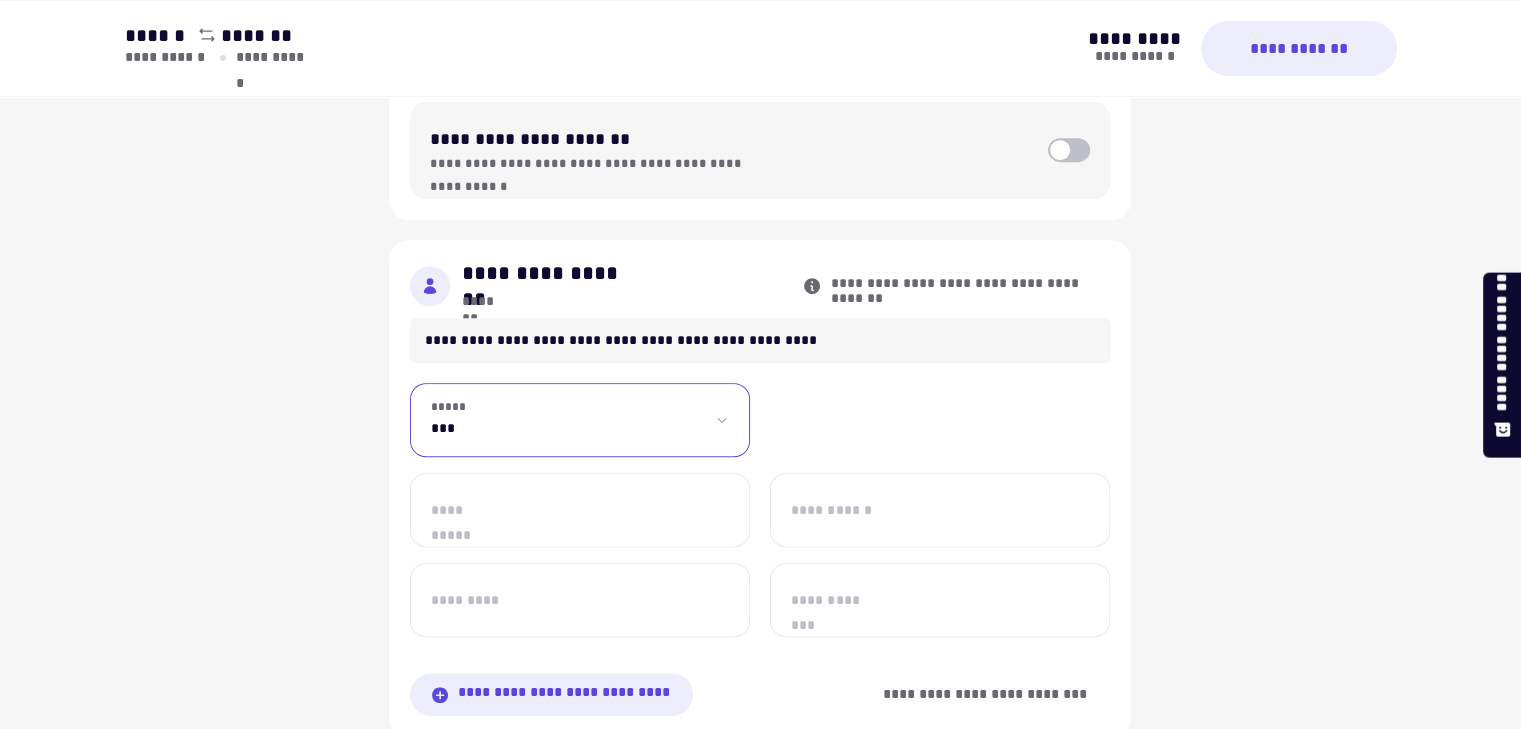 click on "**********" at bounding box center [580, 510] 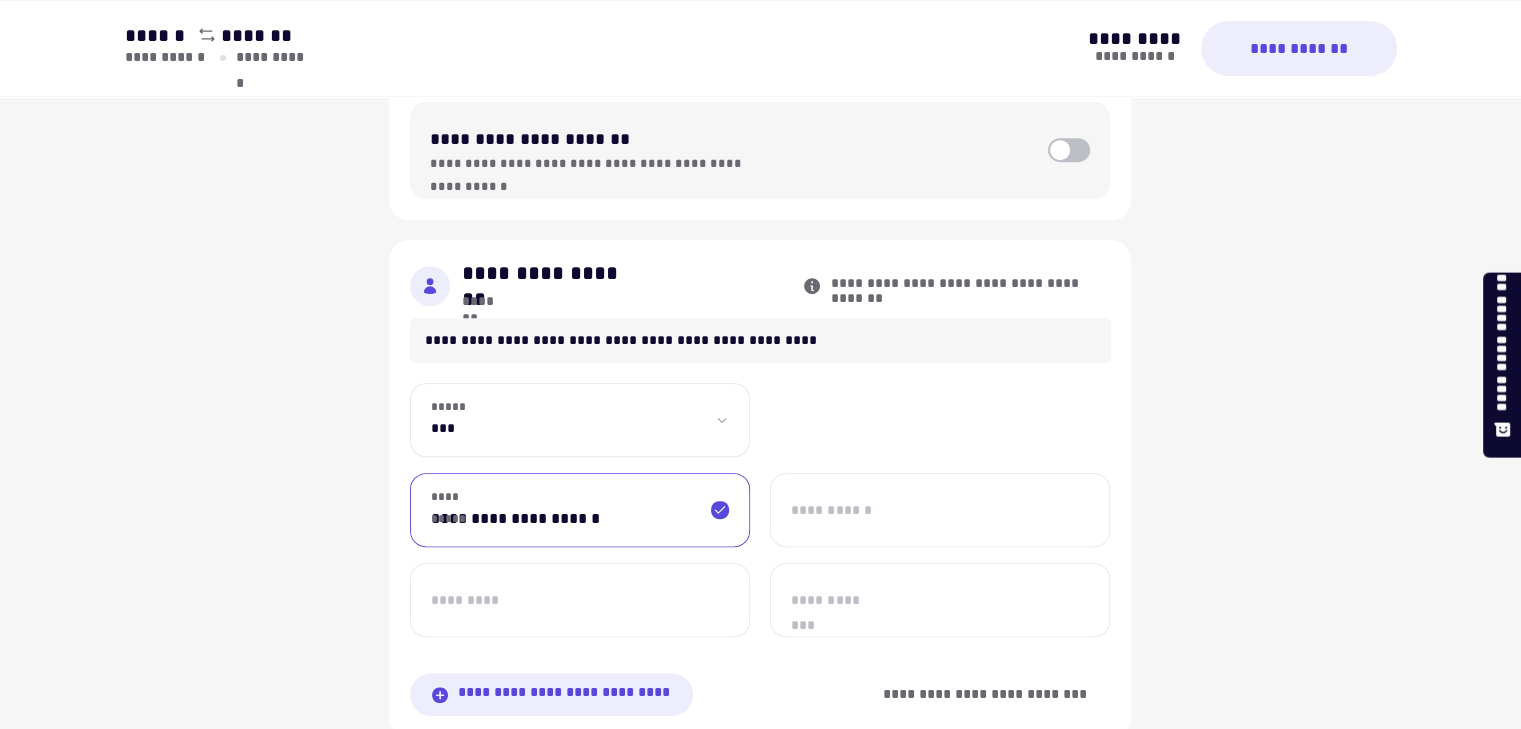 type on "**********" 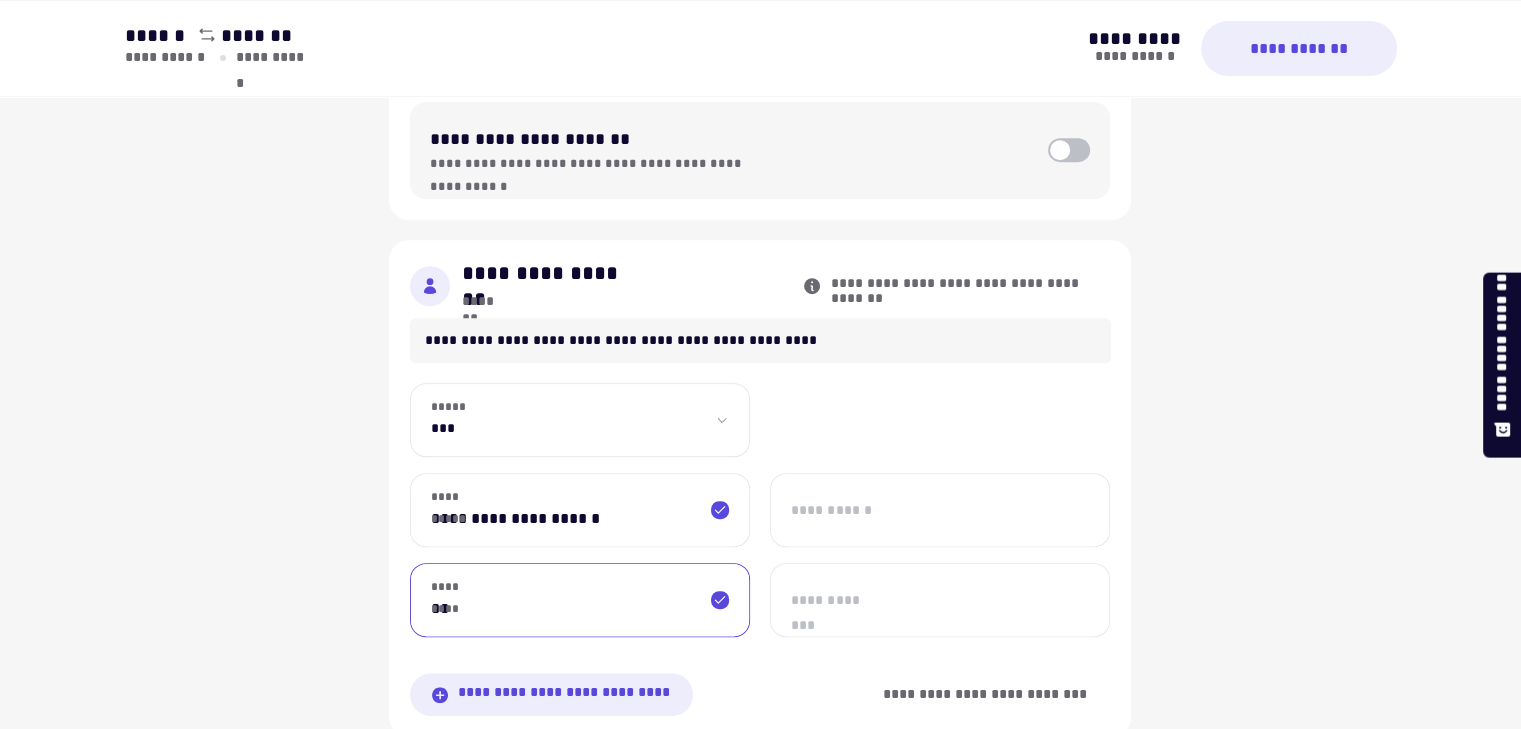 type on "*" 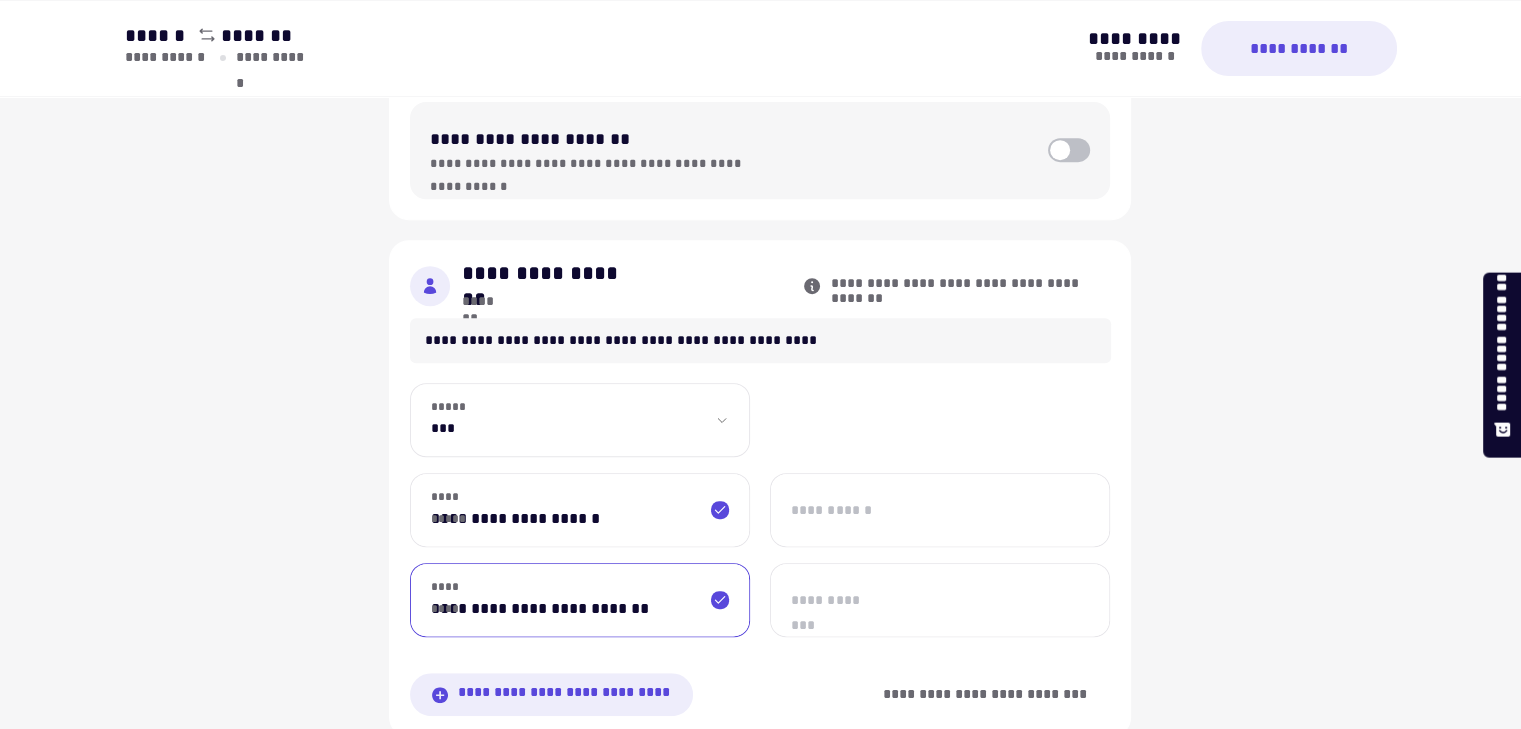 type on "**********" 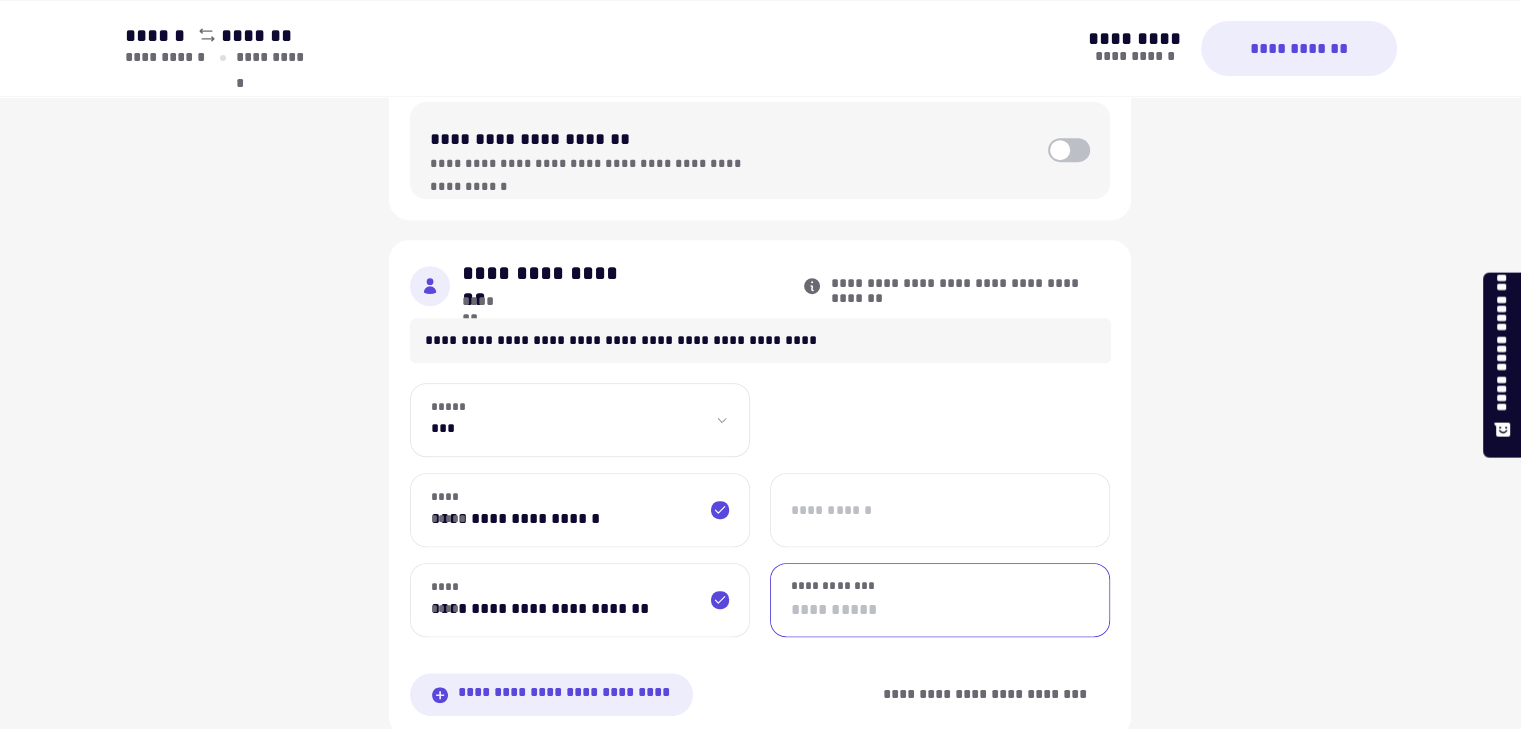 click on "**********" at bounding box center [940, 600] 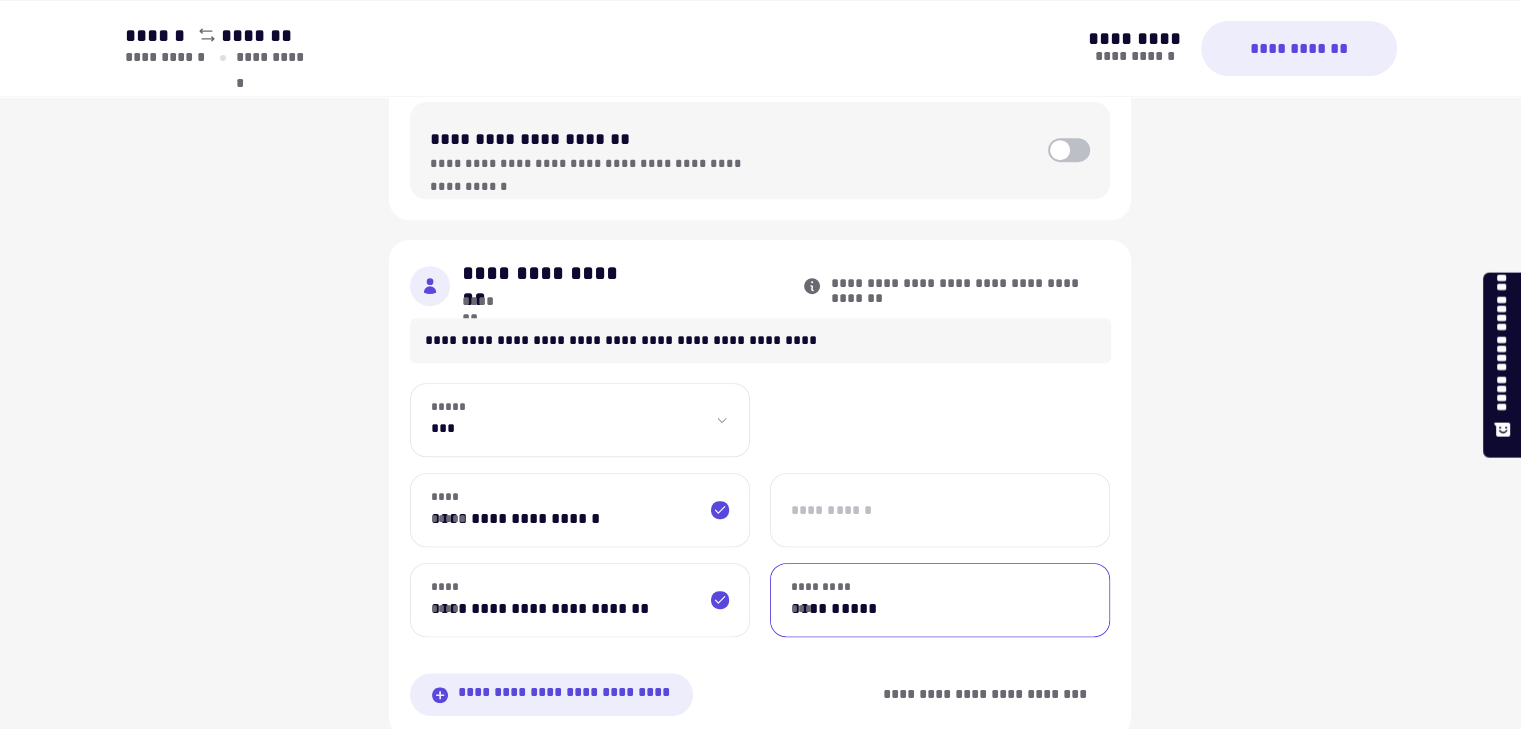 type on "**********" 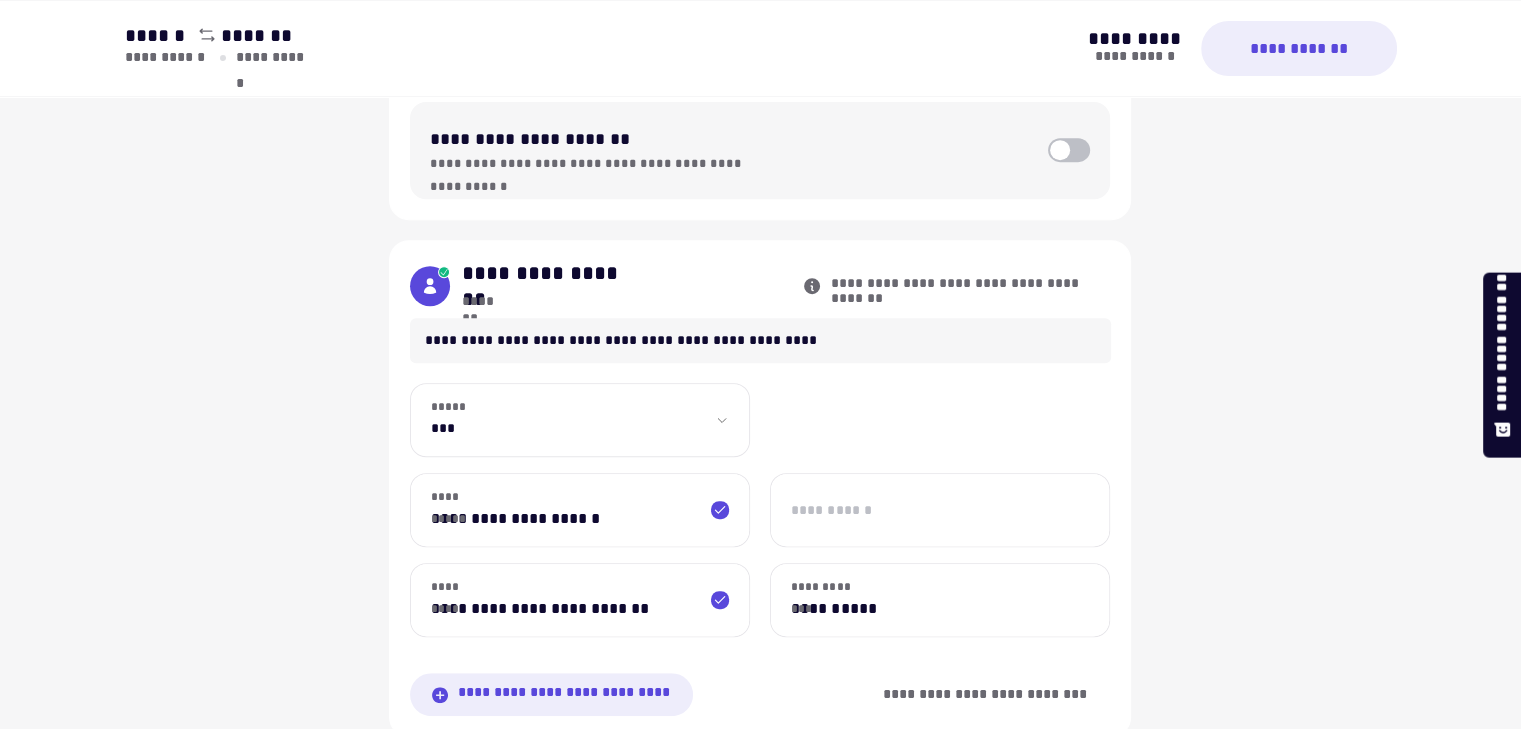 click on "**********" at bounding box center [760, 428] 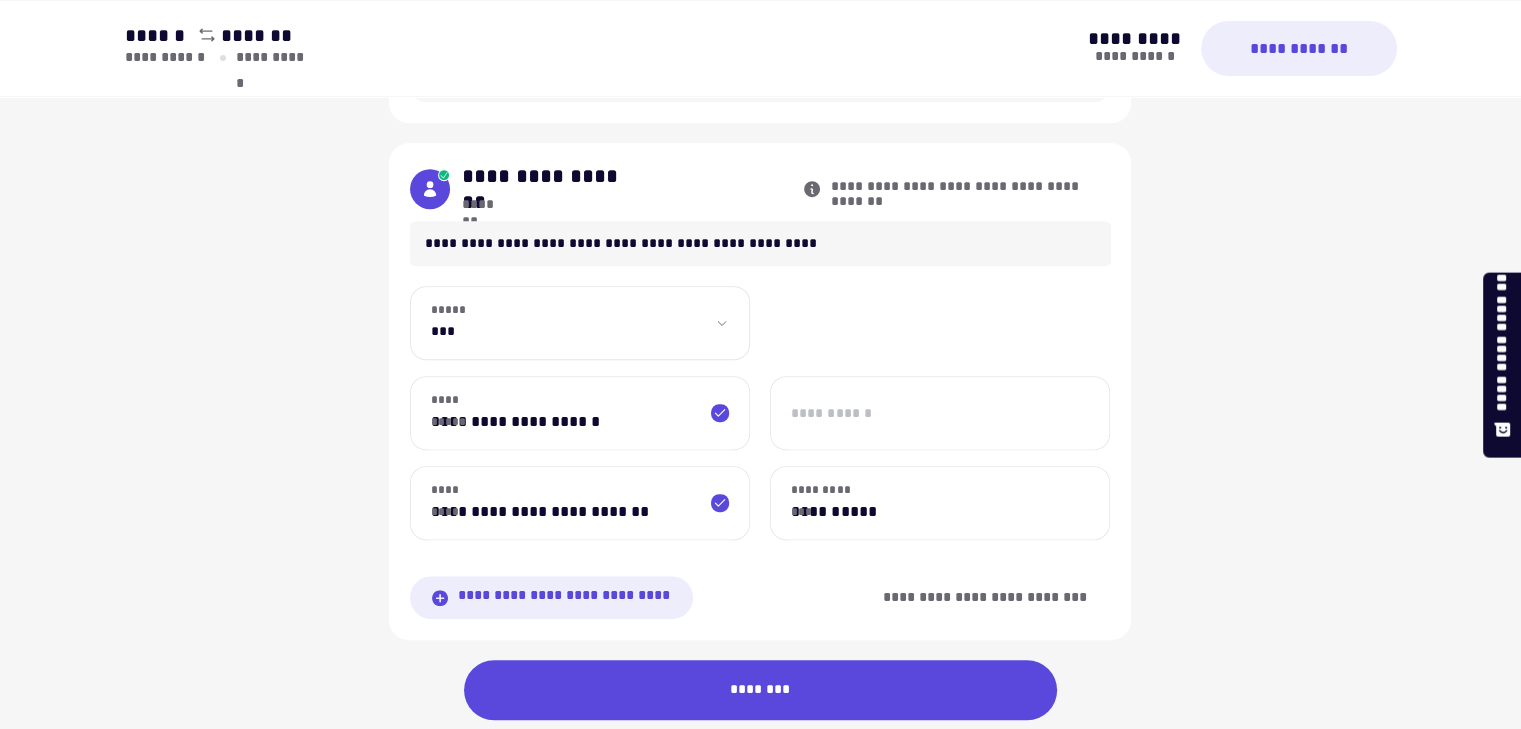 scroll, scrollTop: 994, scrollLeft: 0, axis: vertical 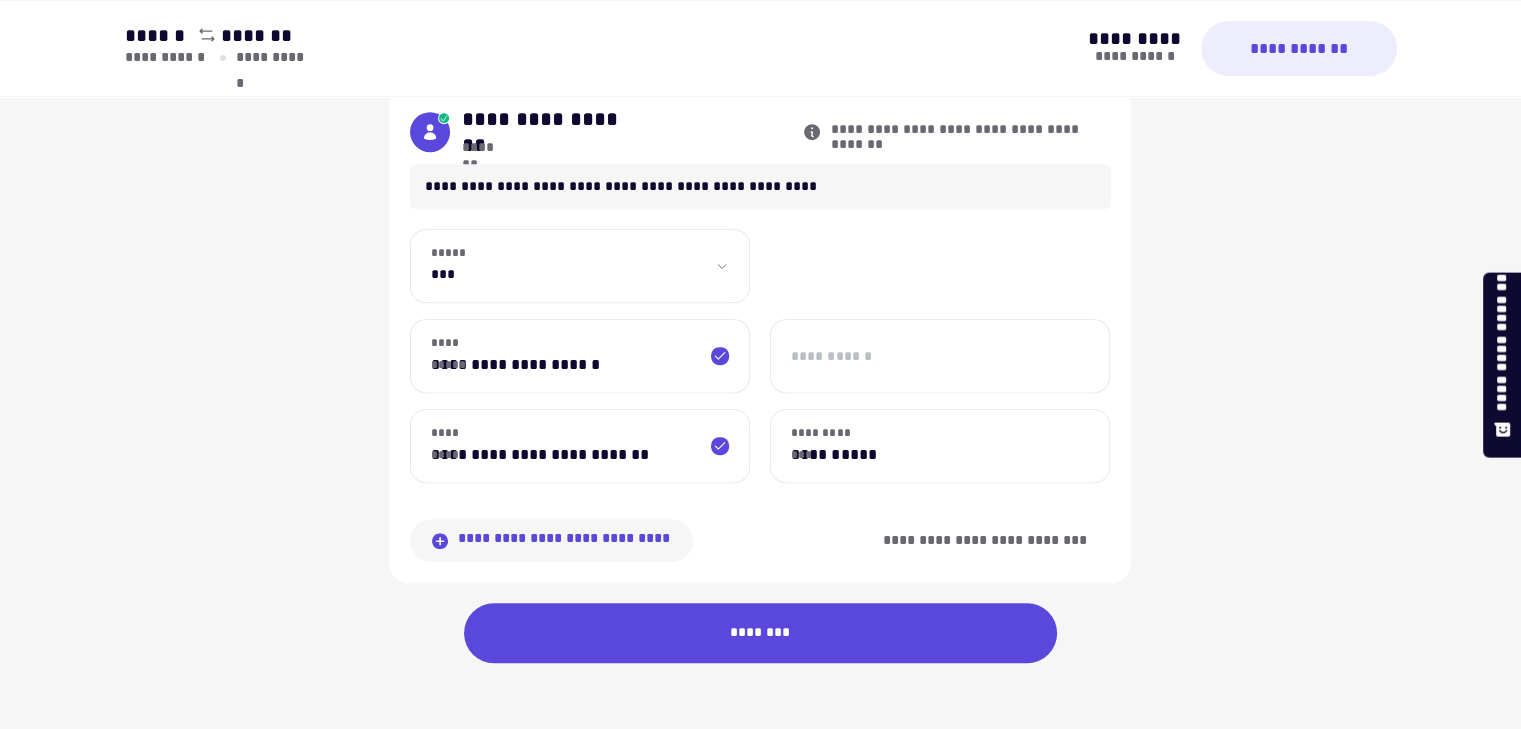 click on "**********" at bounding box center [564, 540] 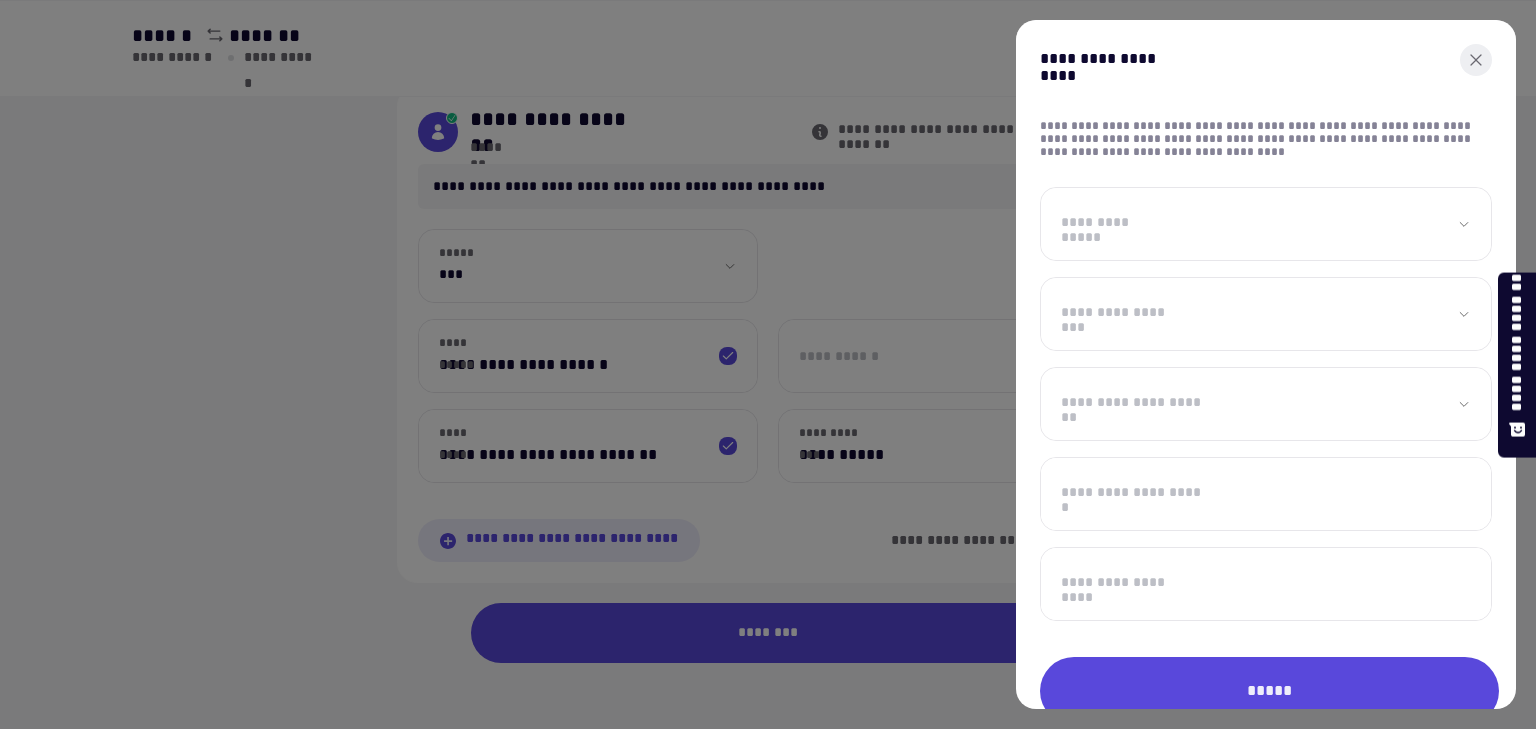 click on "**********" at bounding box center [1266, 224] 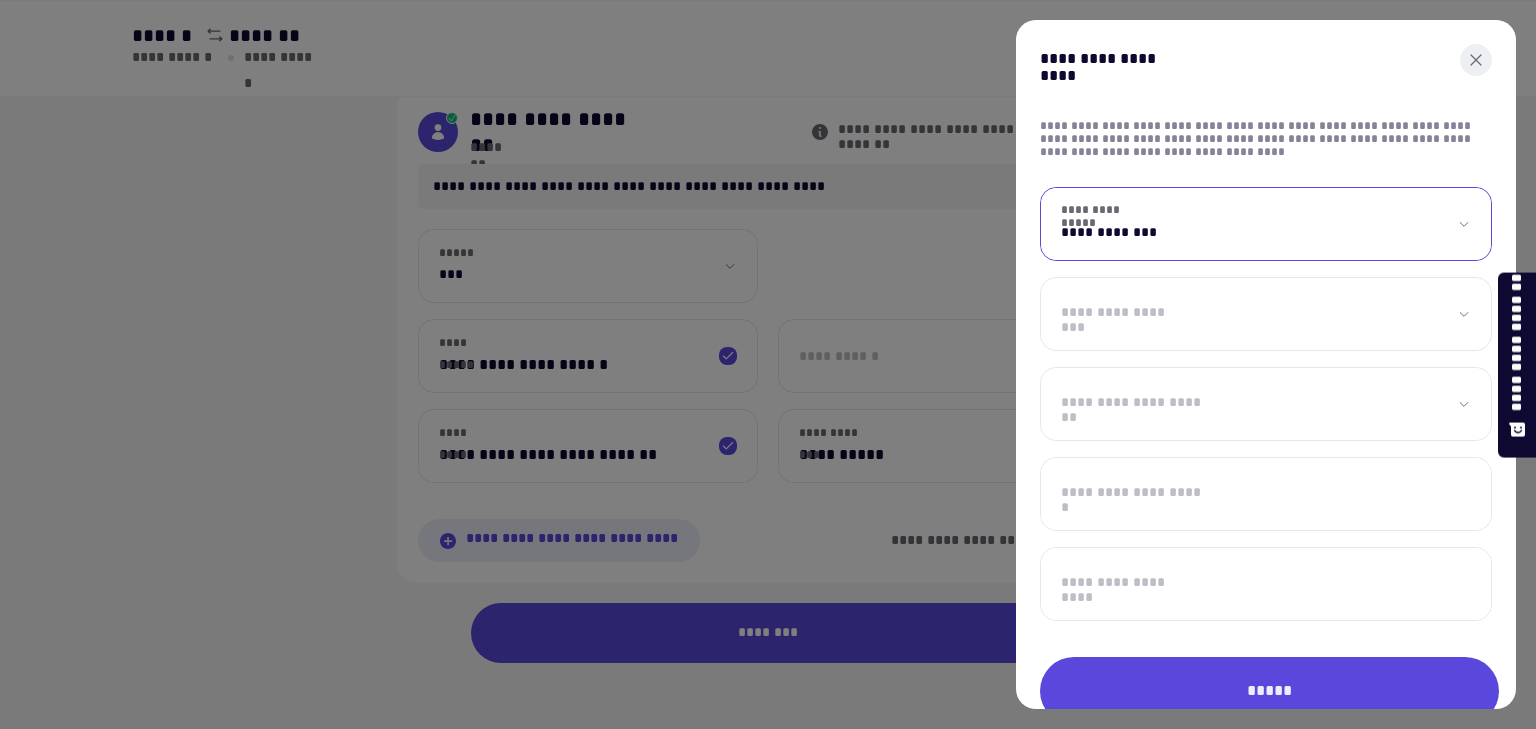 select on "*" 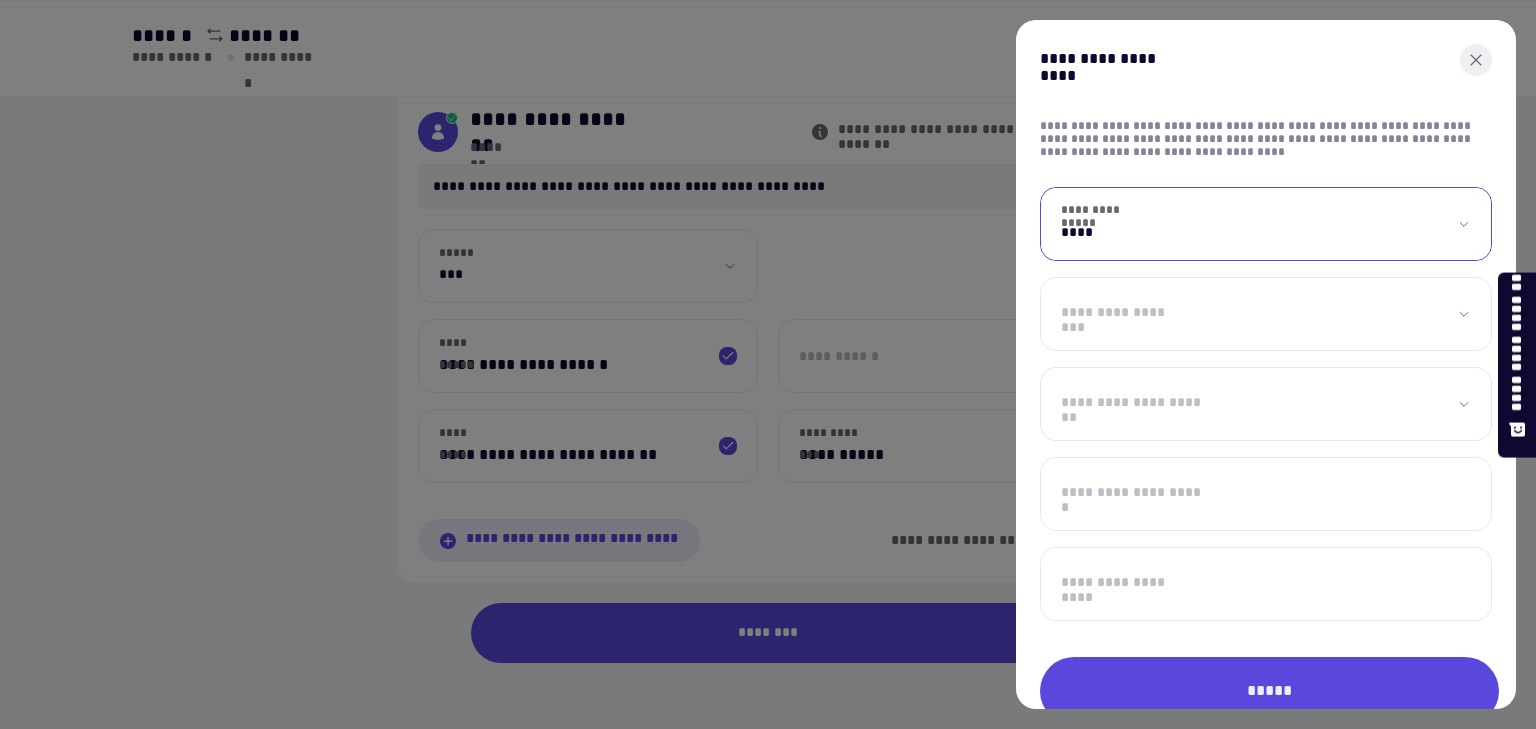 click on "**********" at bounding box center (1266, 224) 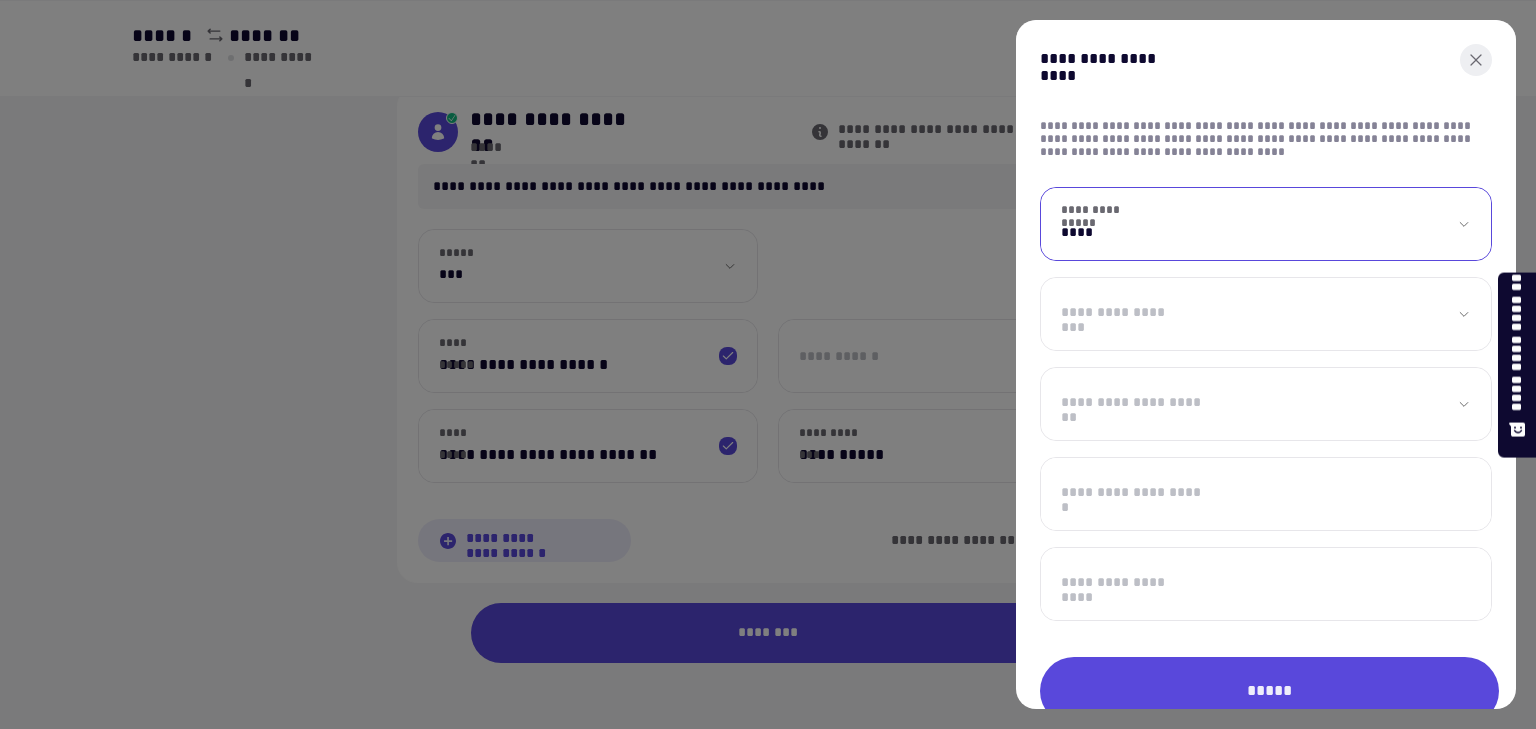 click on "**********" at bounding box center (1266, 314) 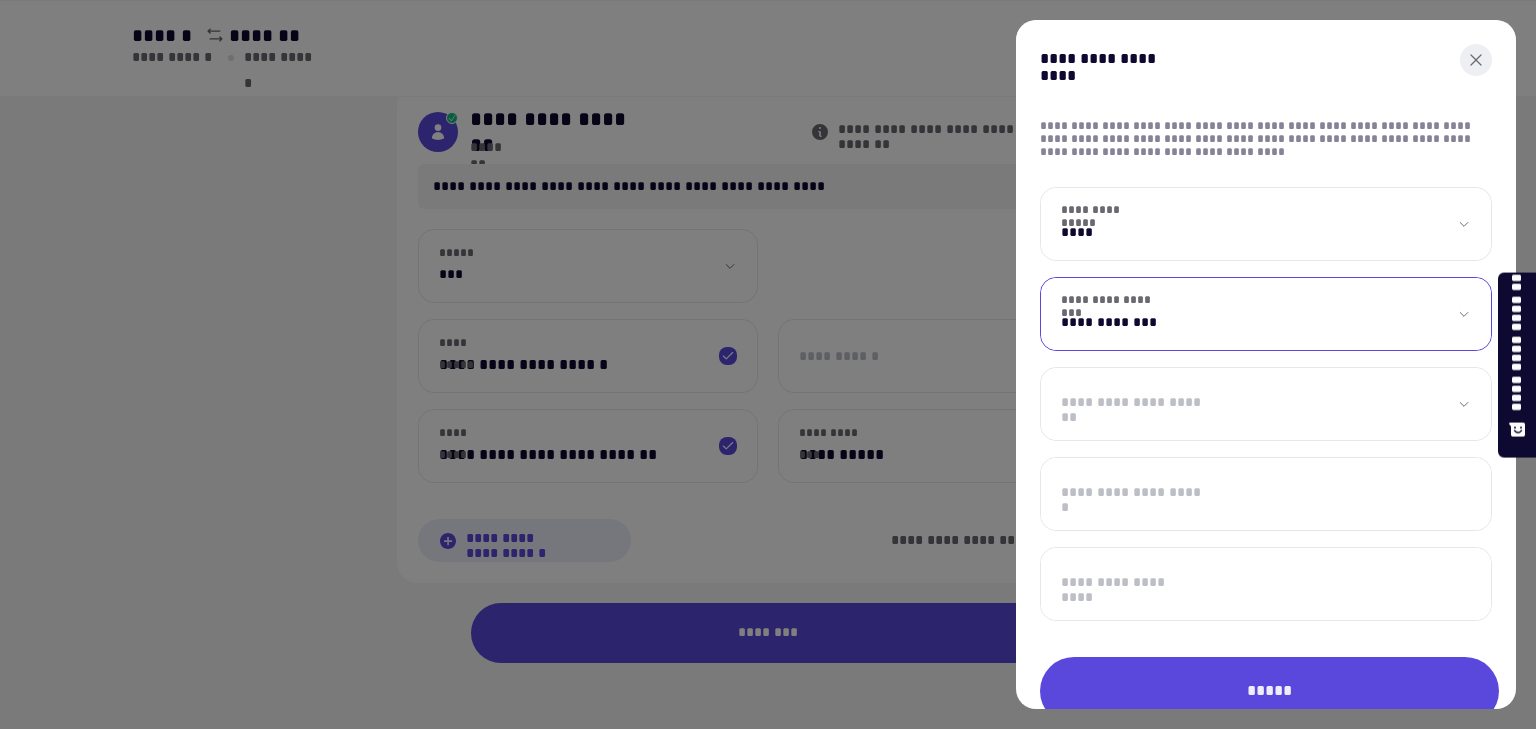 select on "*" 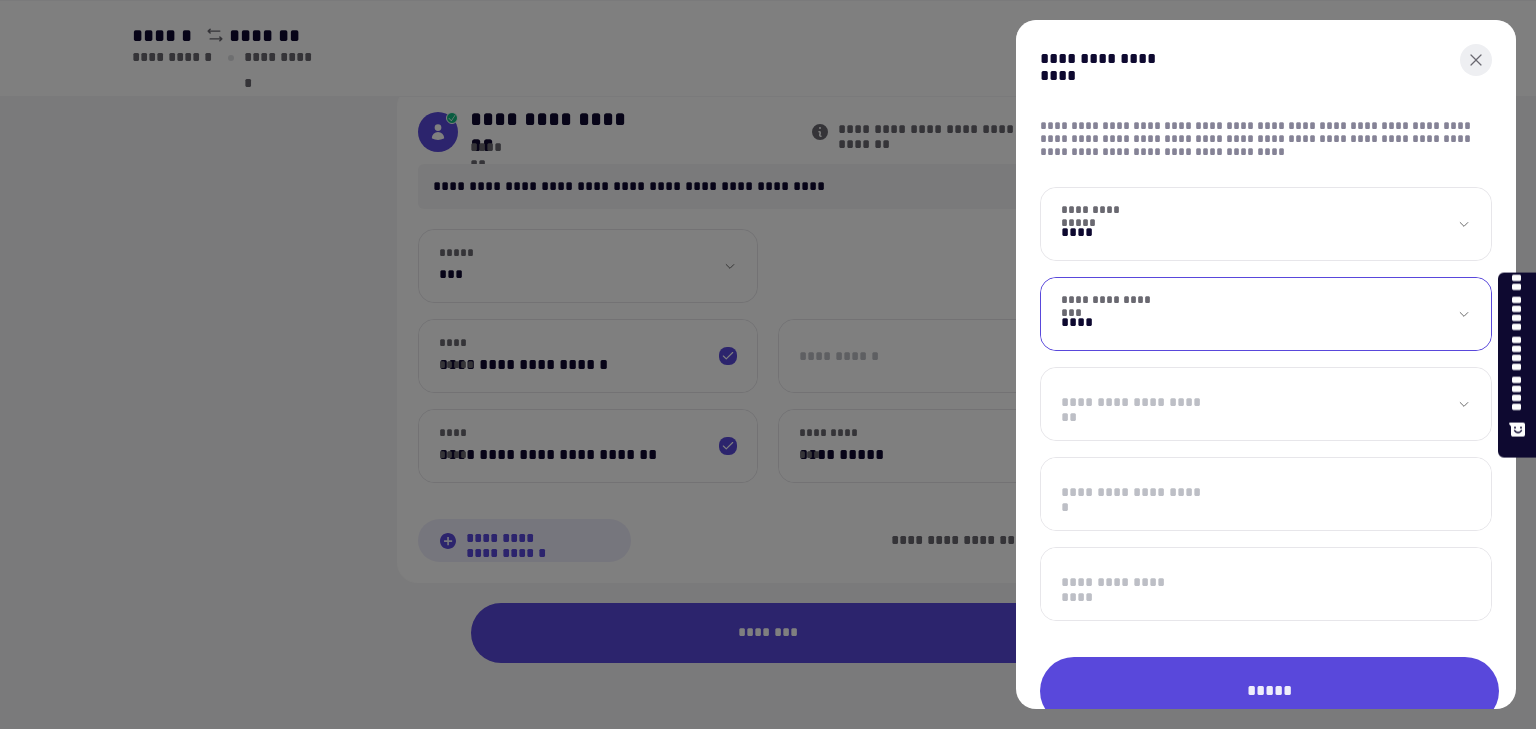 click on "**********" at bounding box center [1266, 314] 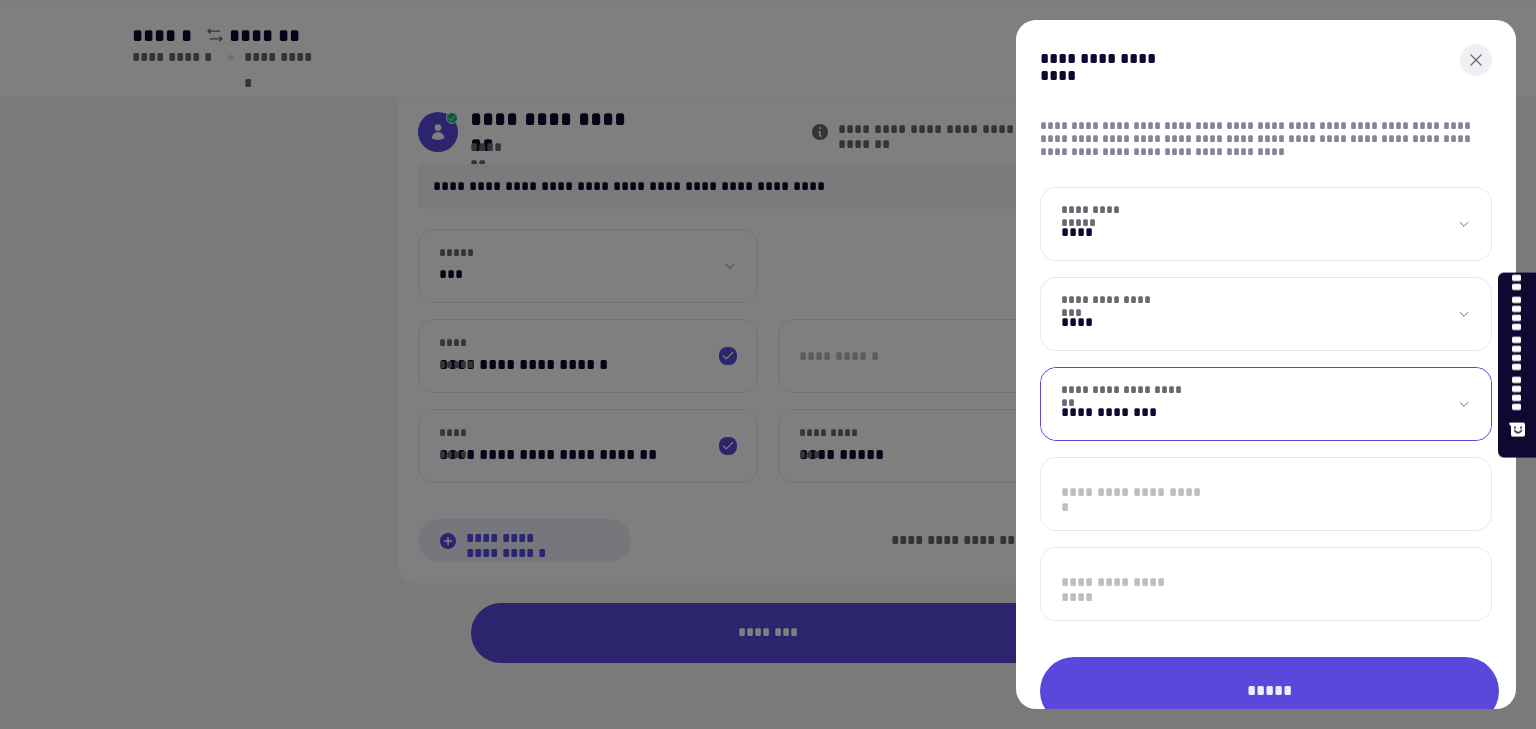 click on "**********" at bounding box center [1266, 404] 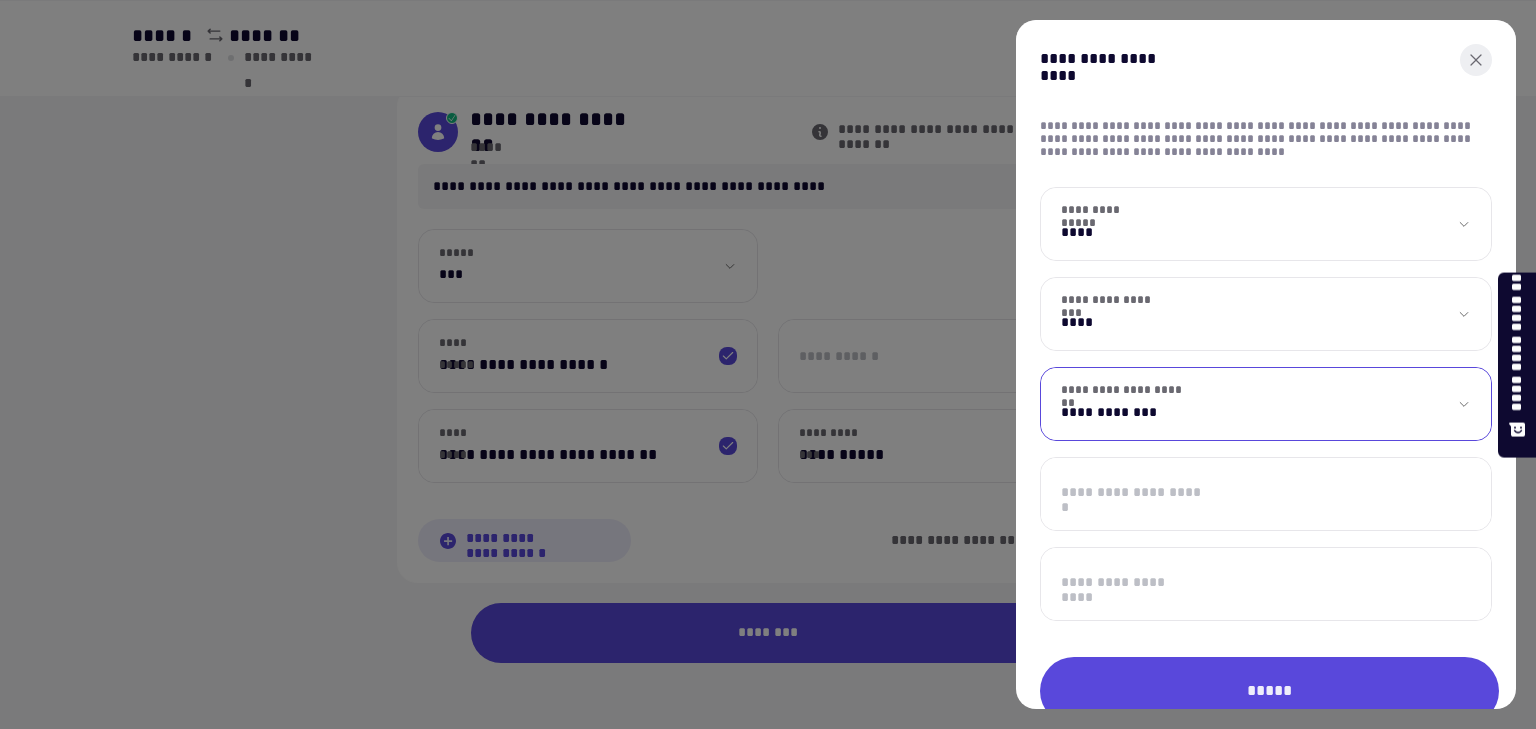 select on "***" 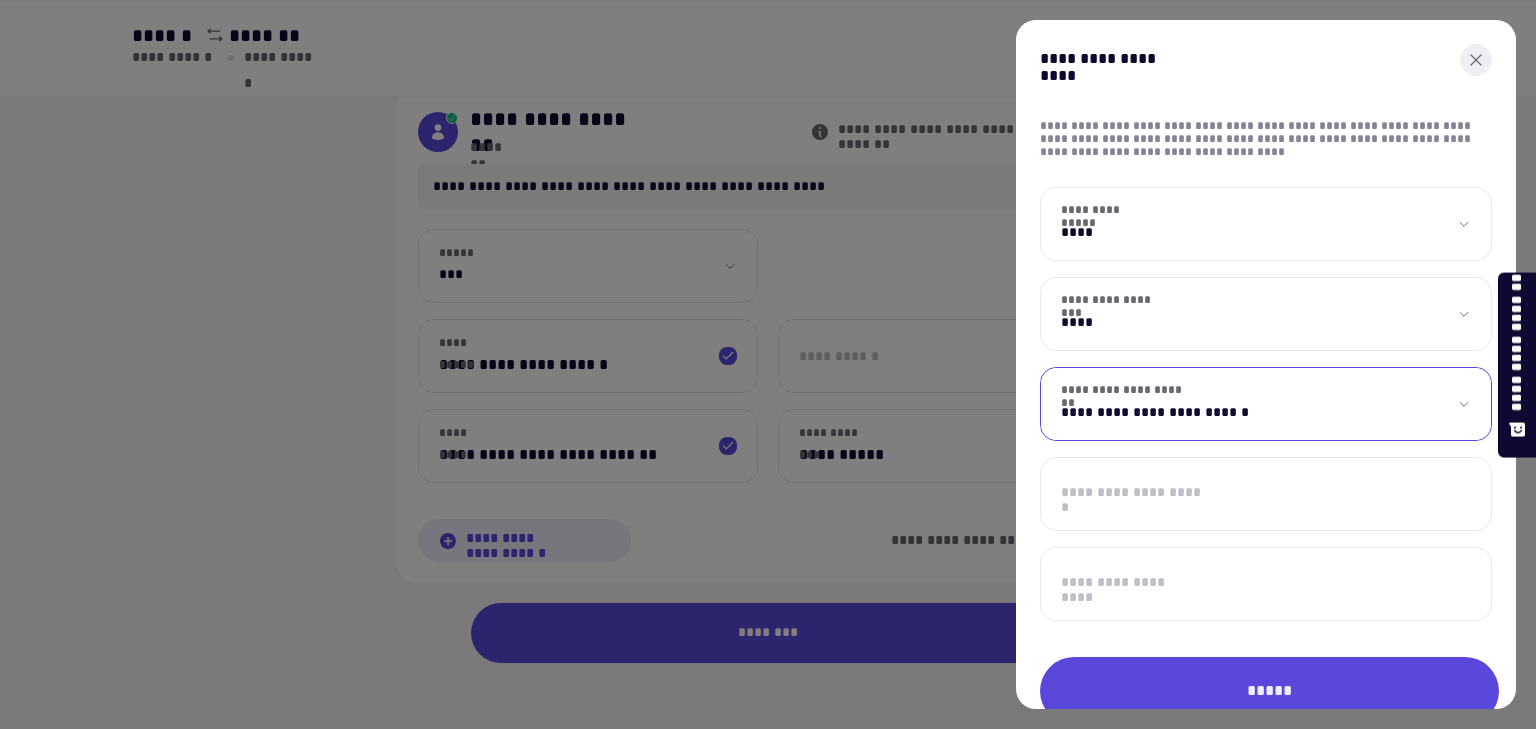 click on "**********" at bounding box center [1266, 404] 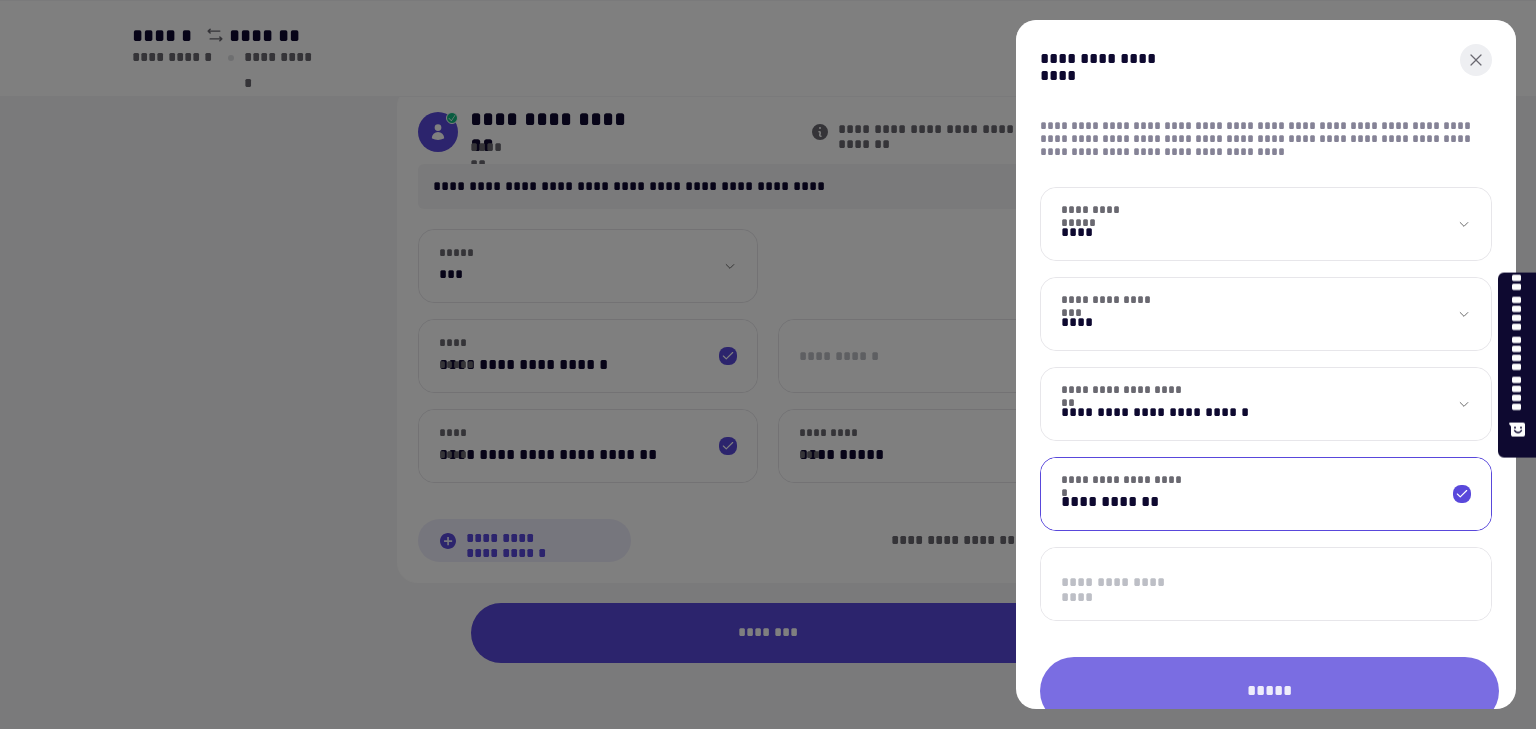 type on "**********" 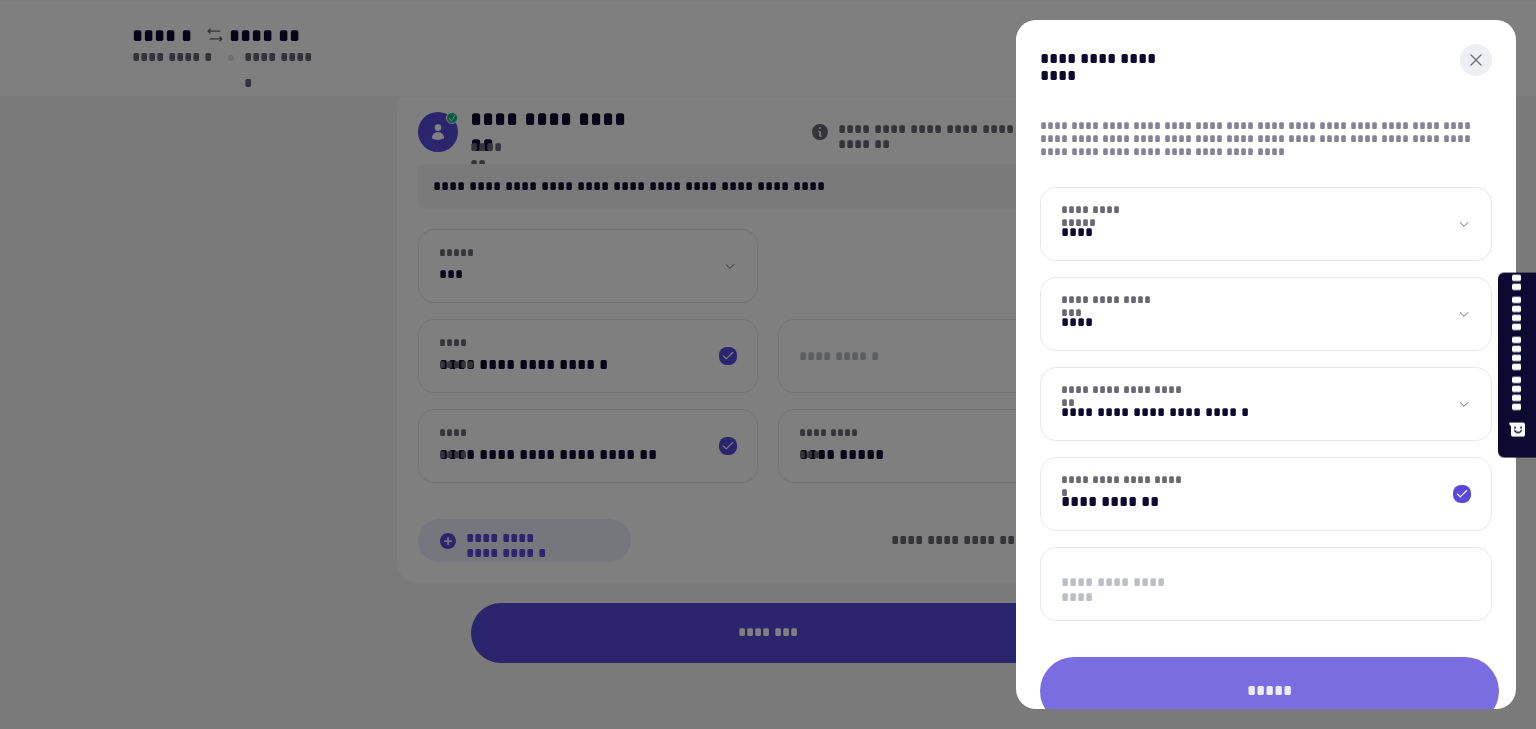 click on "*****" at bounding box center [1269, 691] 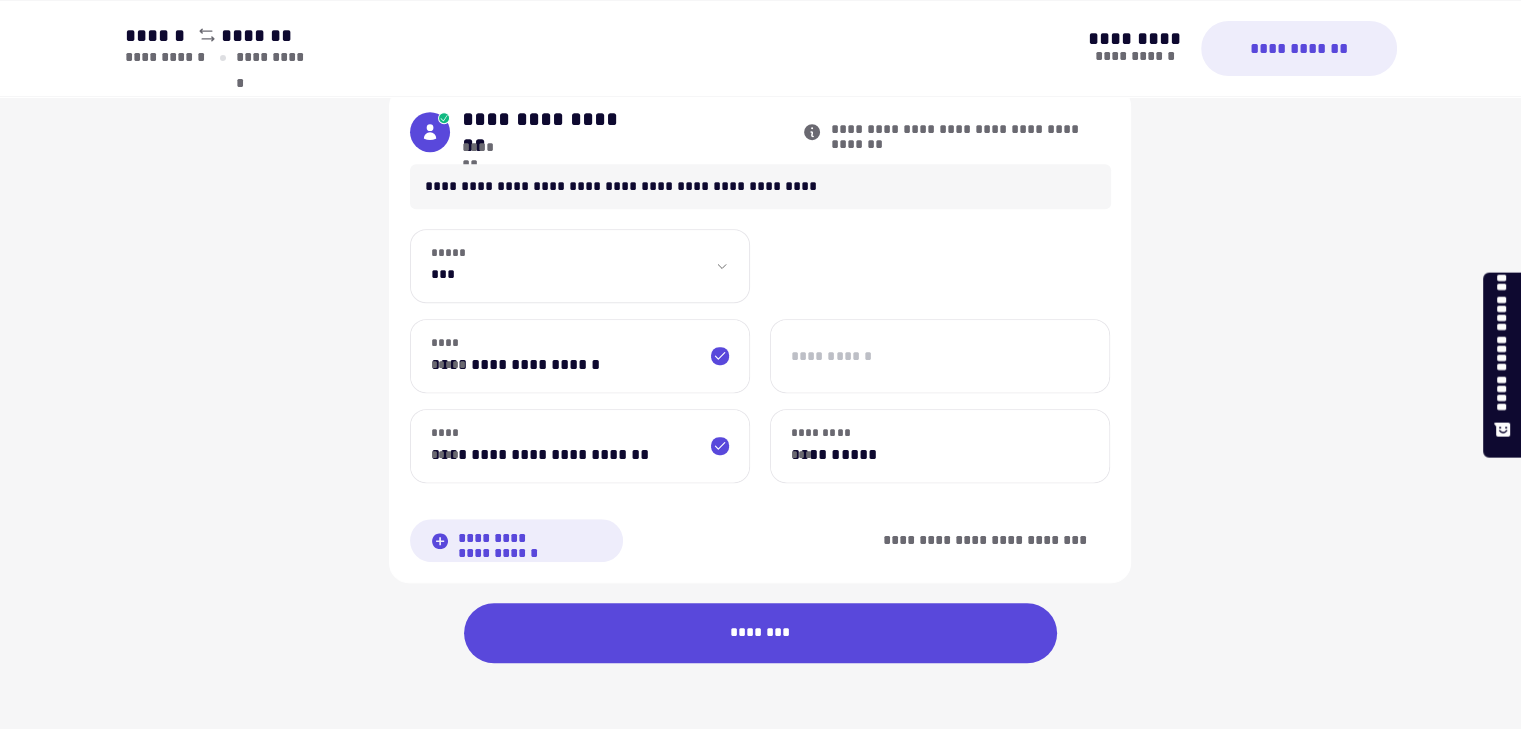 click on "**********" at bounding box center (760, -38) 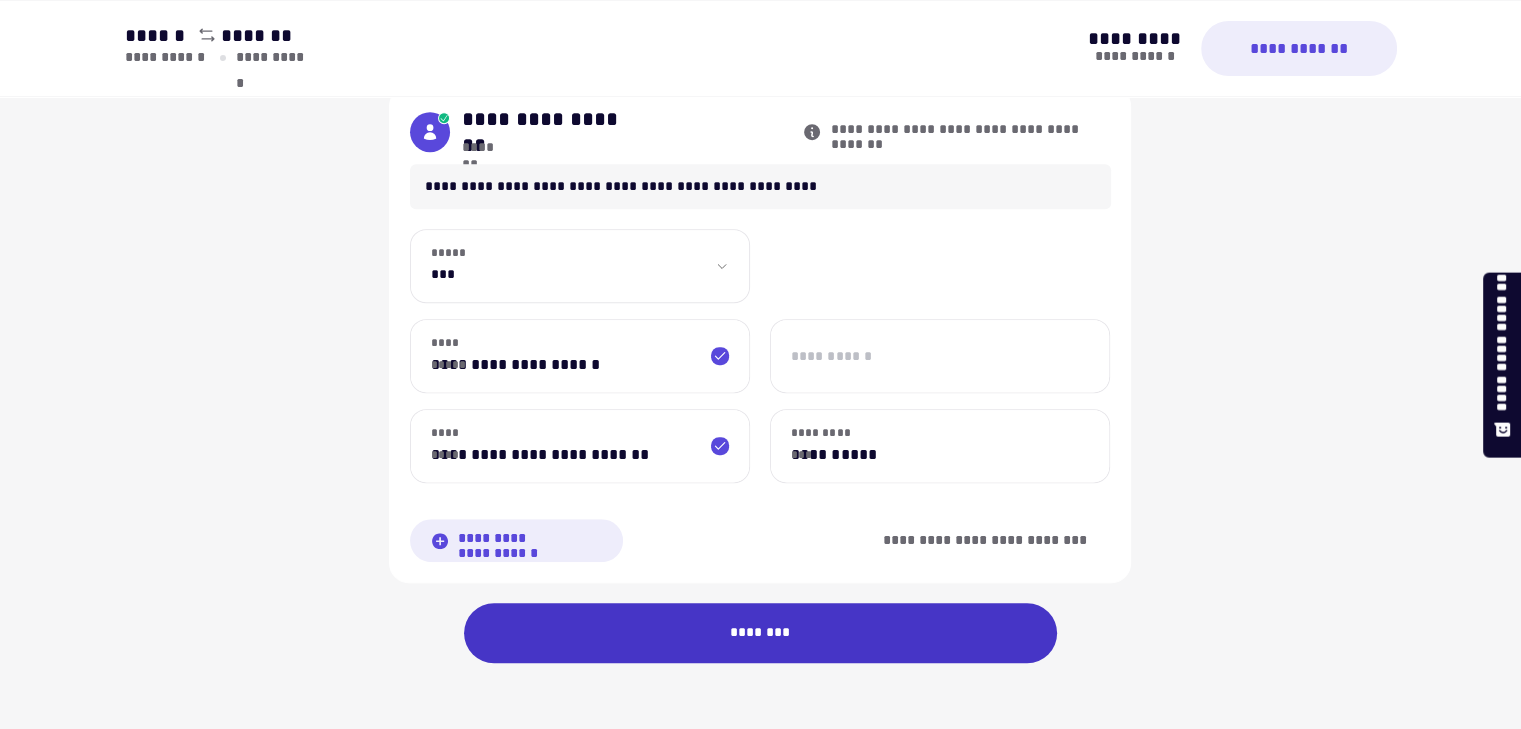 click on "********" at bounding box center (761, 633) 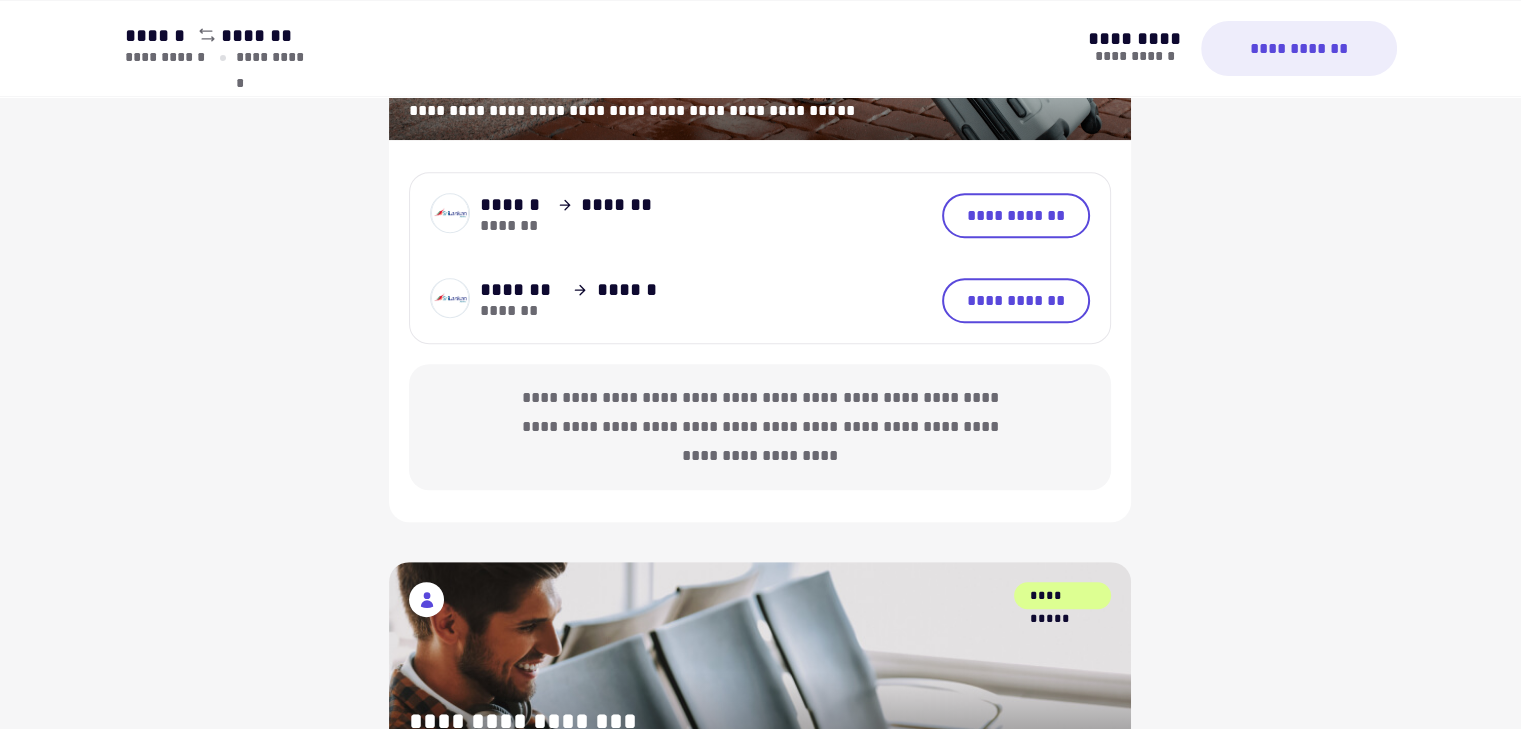 scroll, scrollTop: 960, scrollLeft: 0, axis: vertical 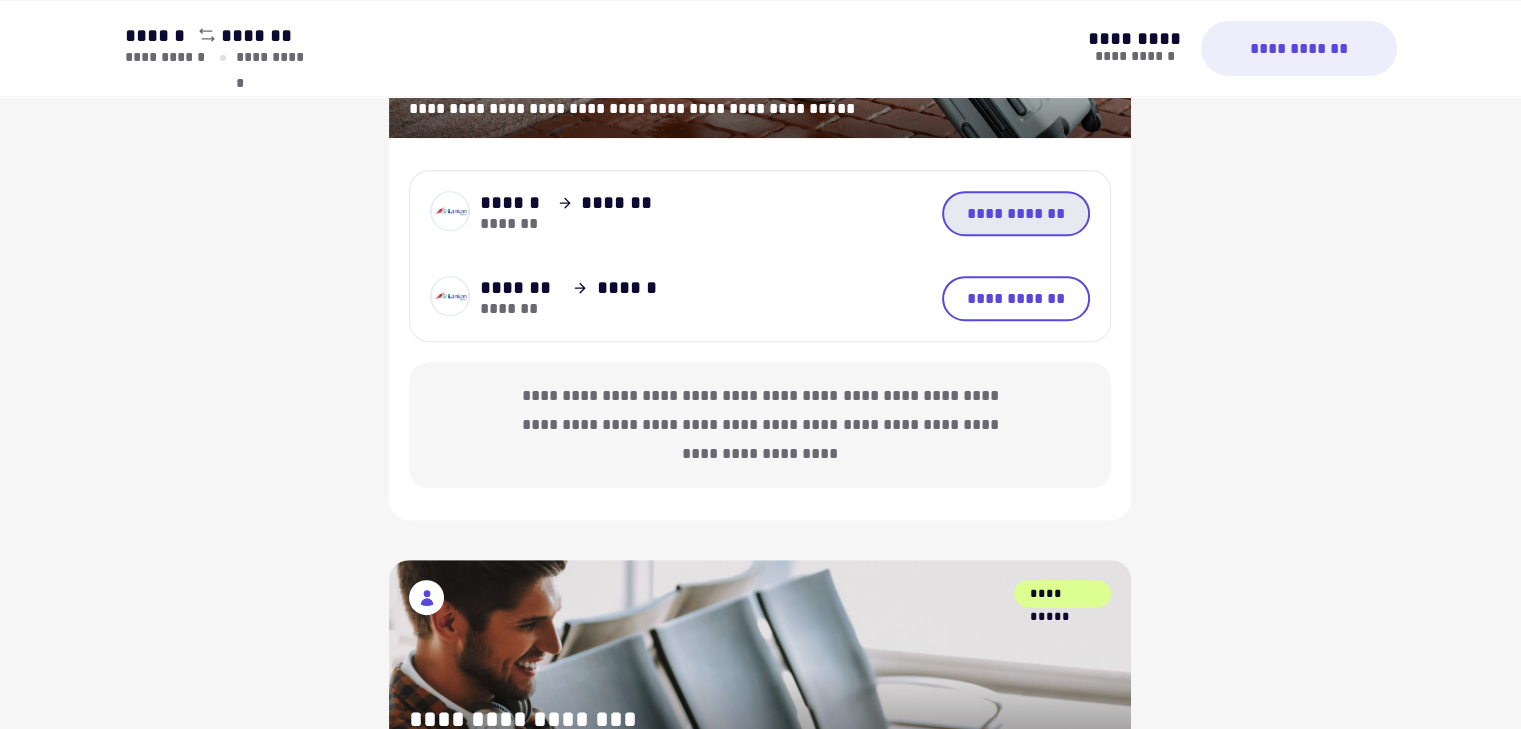 click on "**********" at bounding box center (1016, 213) 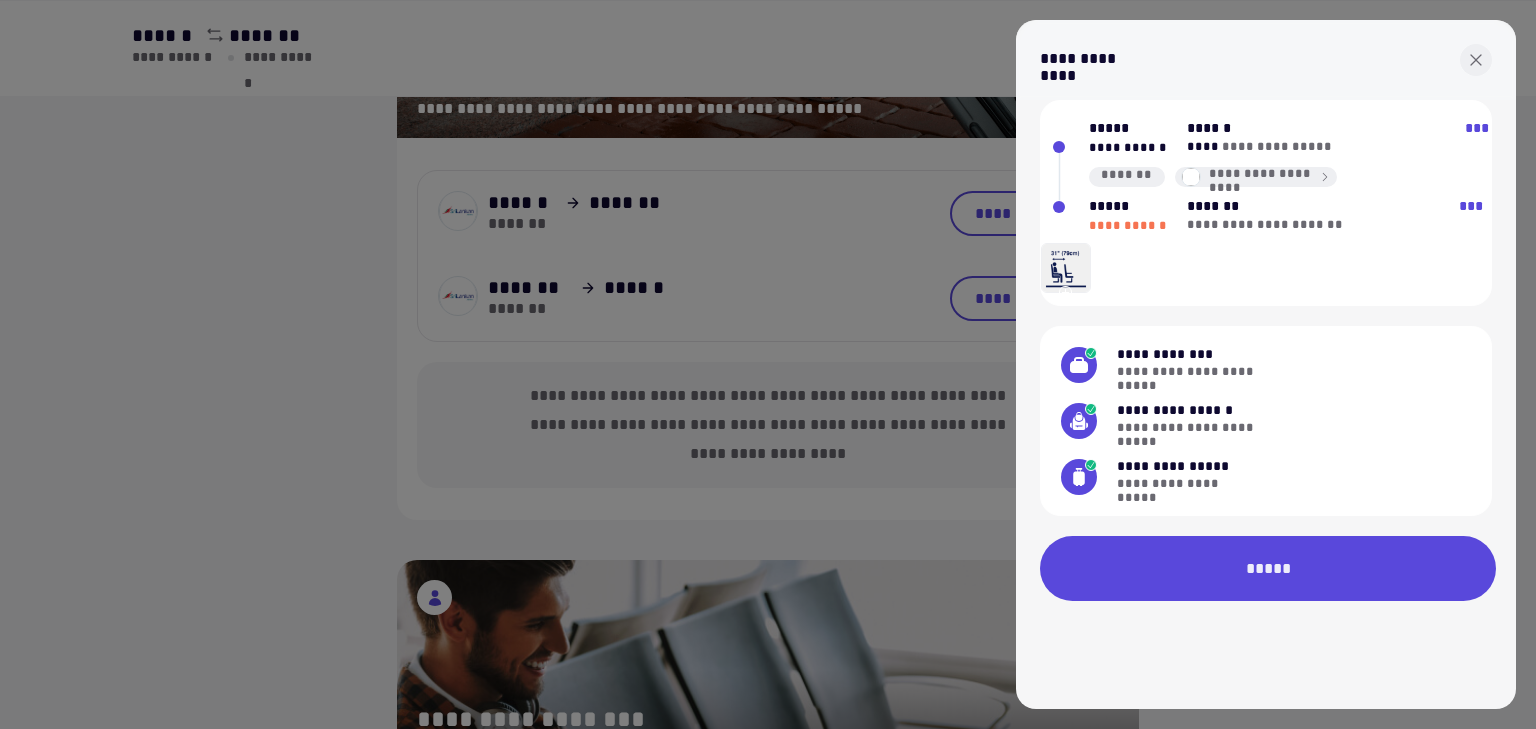 click at bounding box center (768, 364) 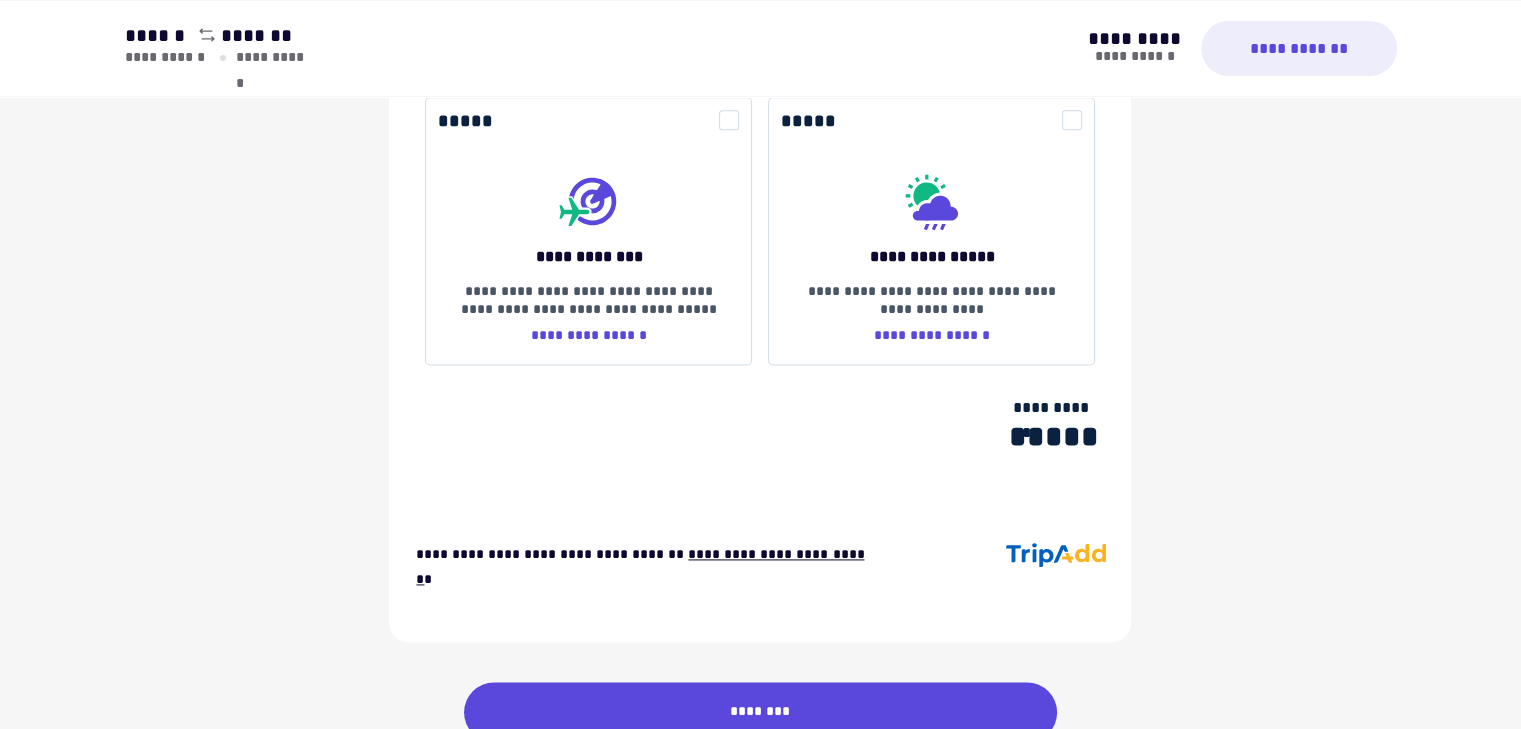 scroll, scrollTop: 2750, scrollLeft: 0, axis: vertical 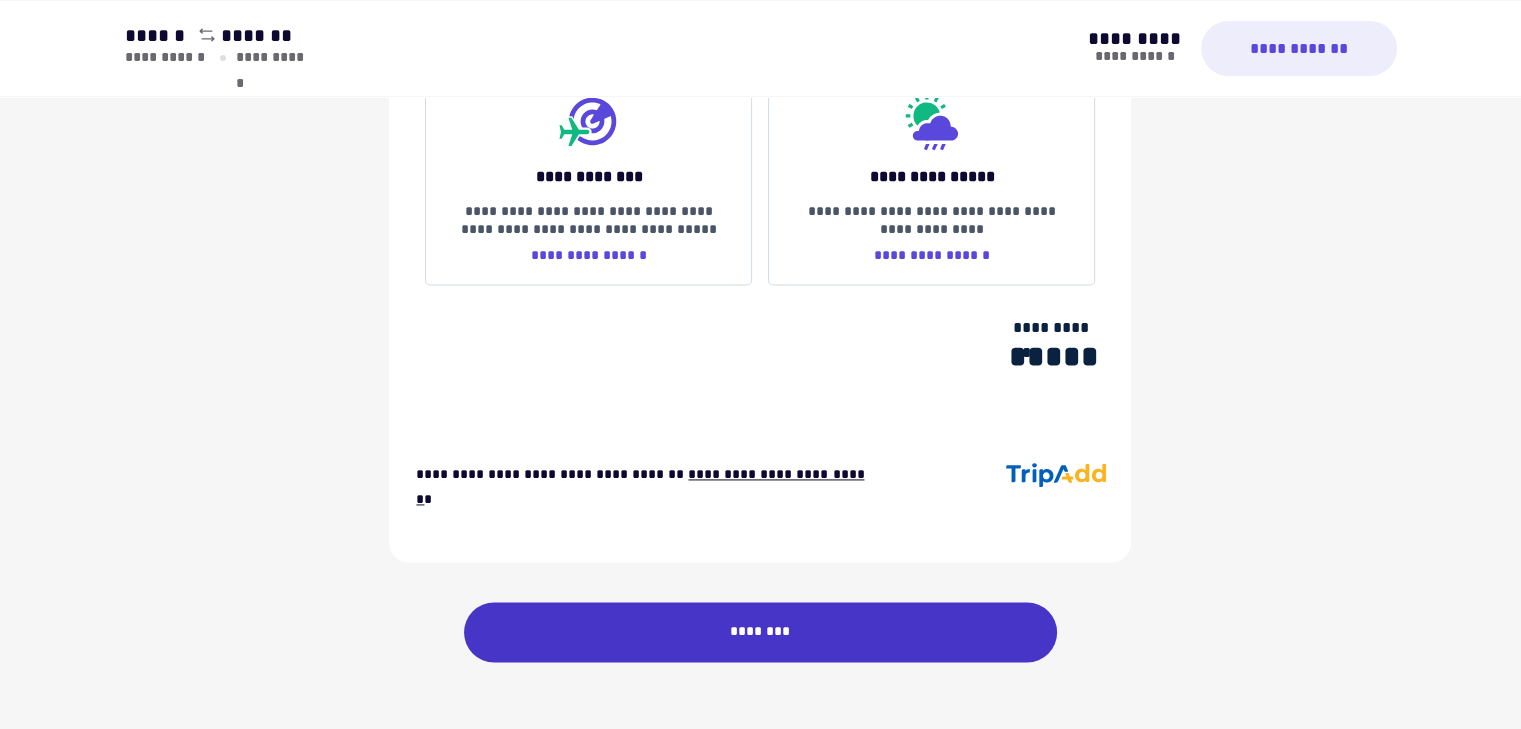 click on "********" at bounding box center (761, 632) 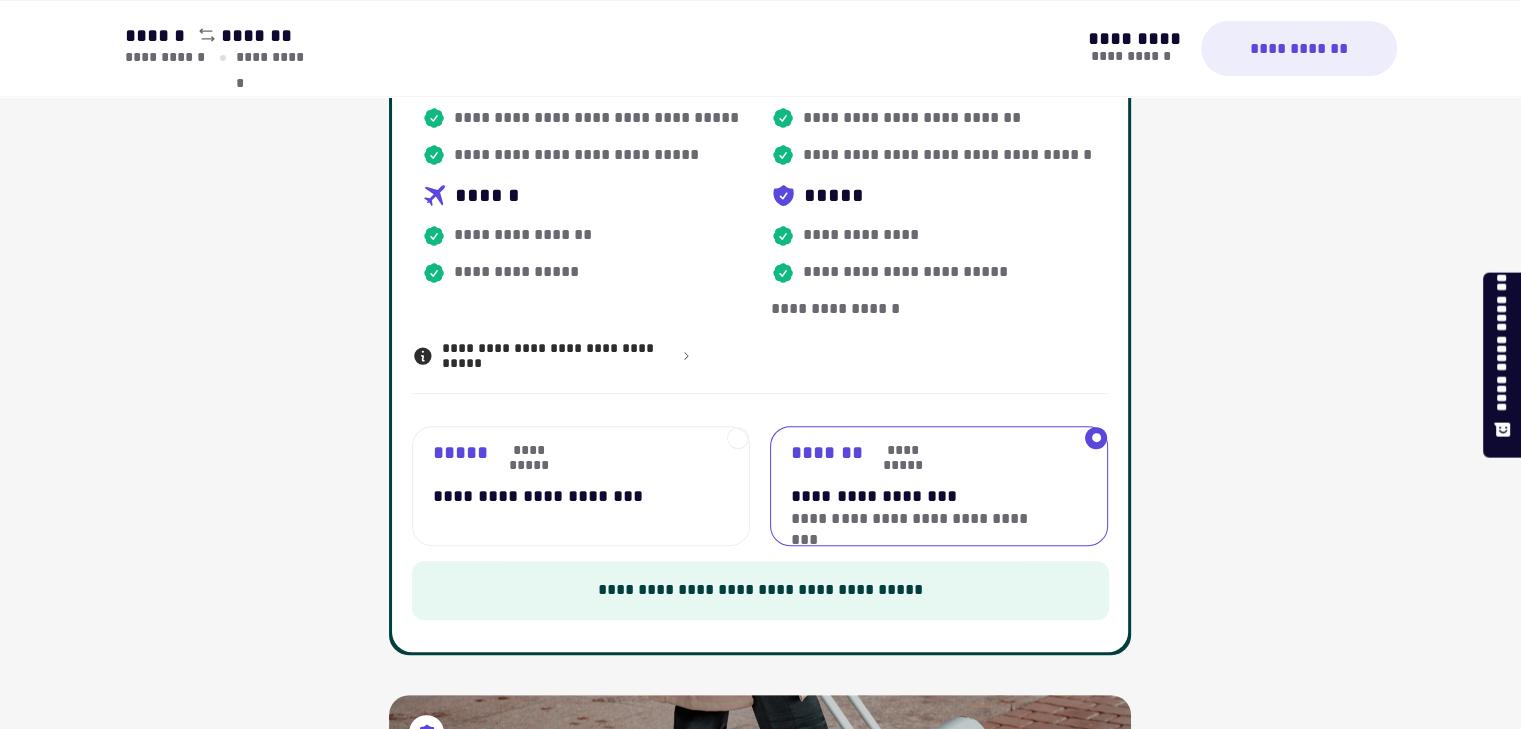 scroll, scrollTop: 522, scrollLeft: 0, axis: vertical 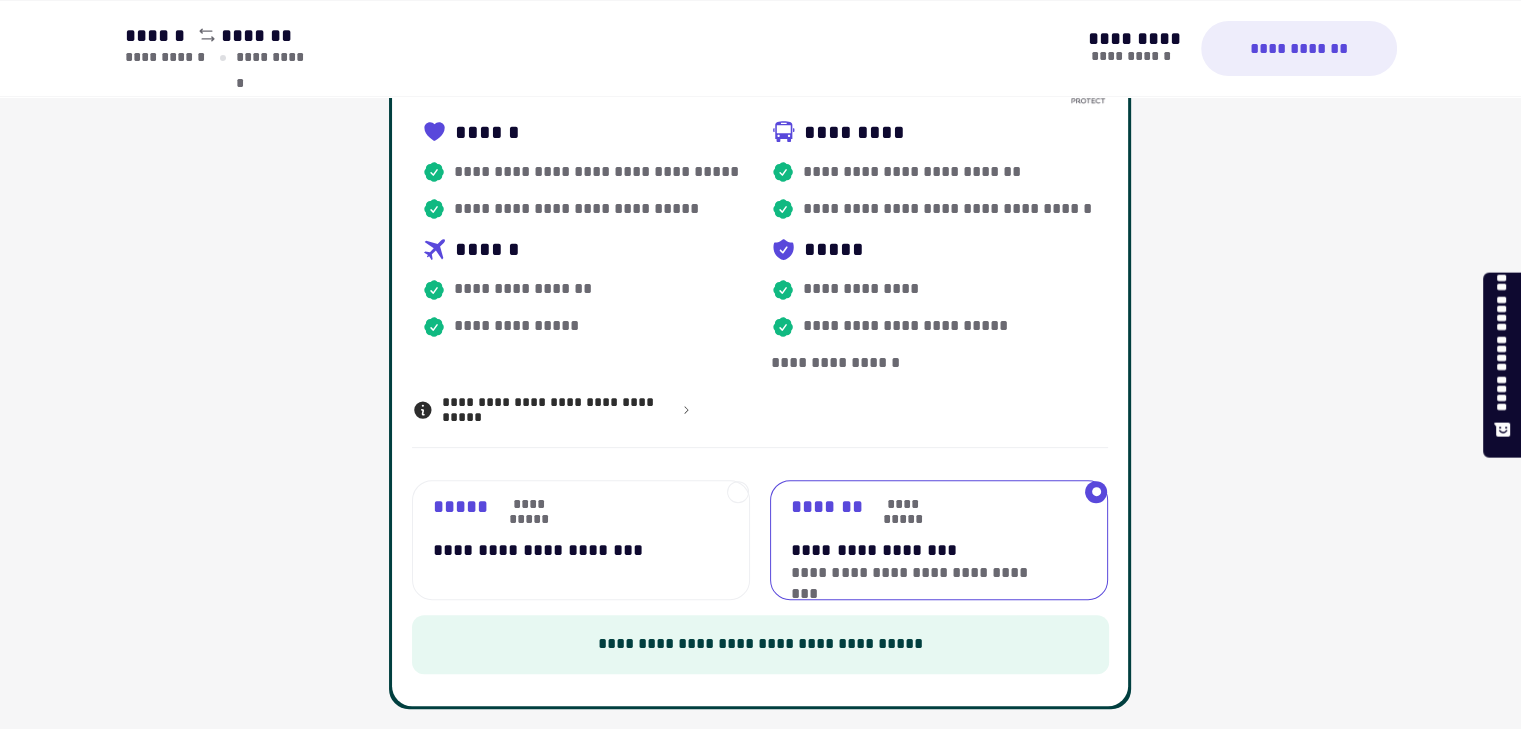 click on "**********" at bounding box center [565, 550] 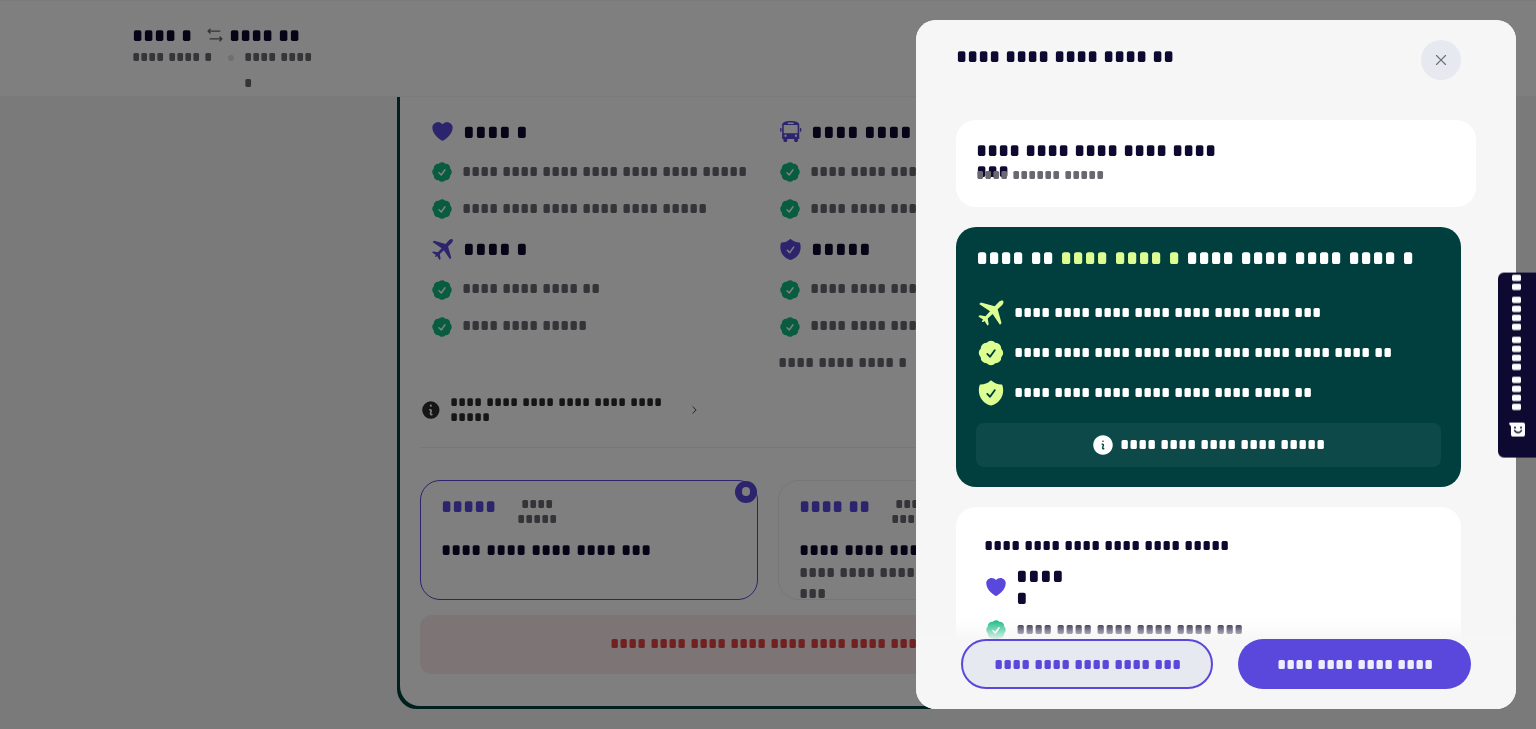 click on "**********" at bounding box center [1087, 664] 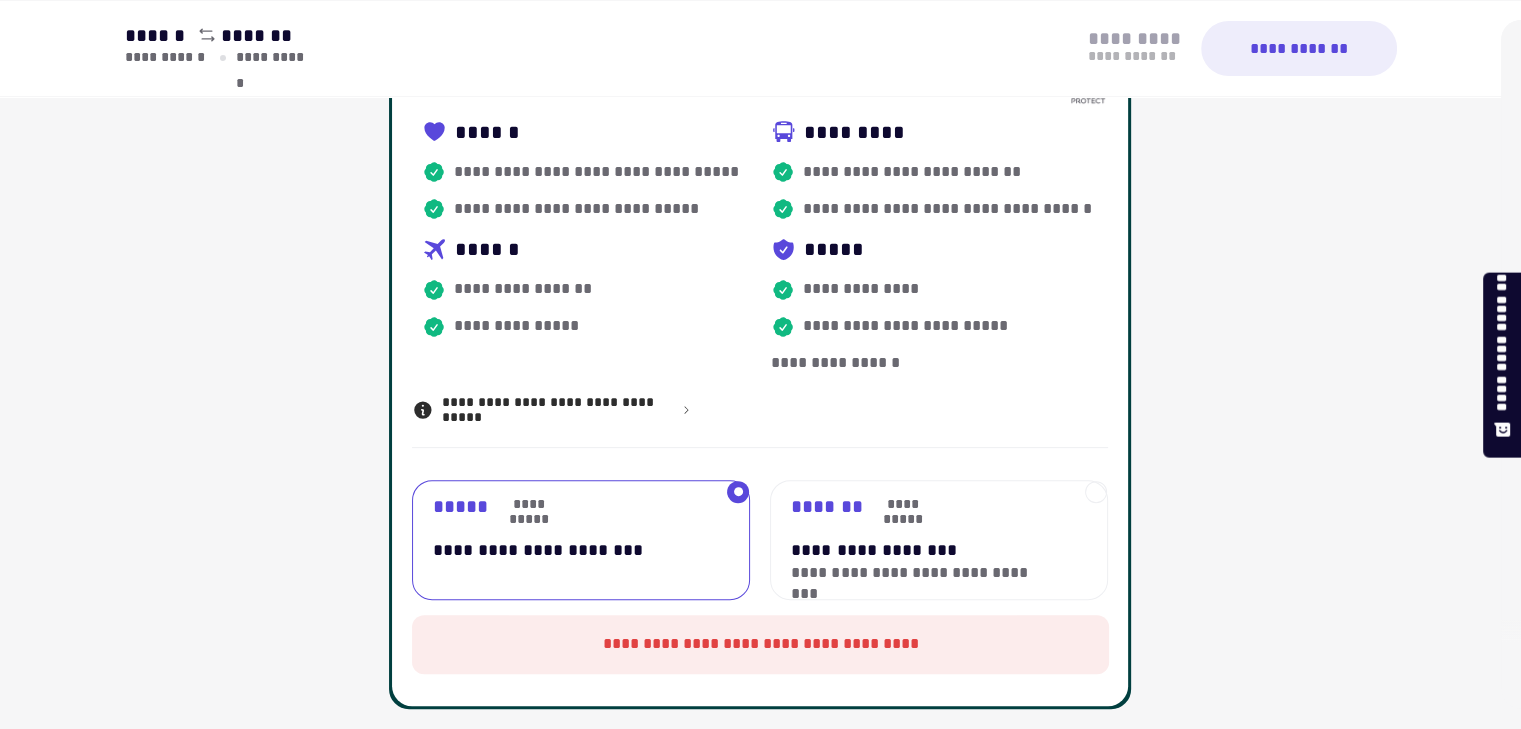 type 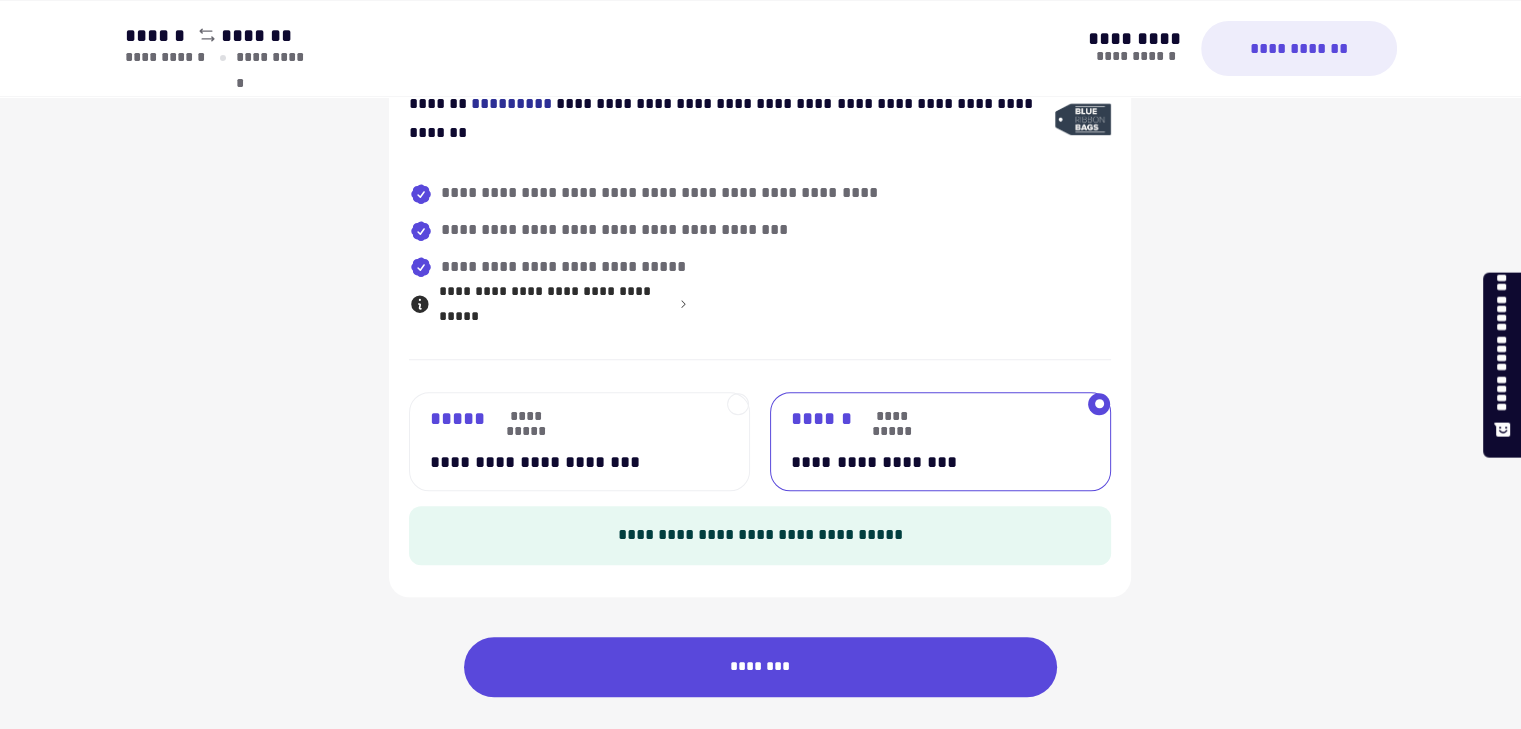scroll, scrollTop: 1482, scrollLeft: 0, axis: vertical 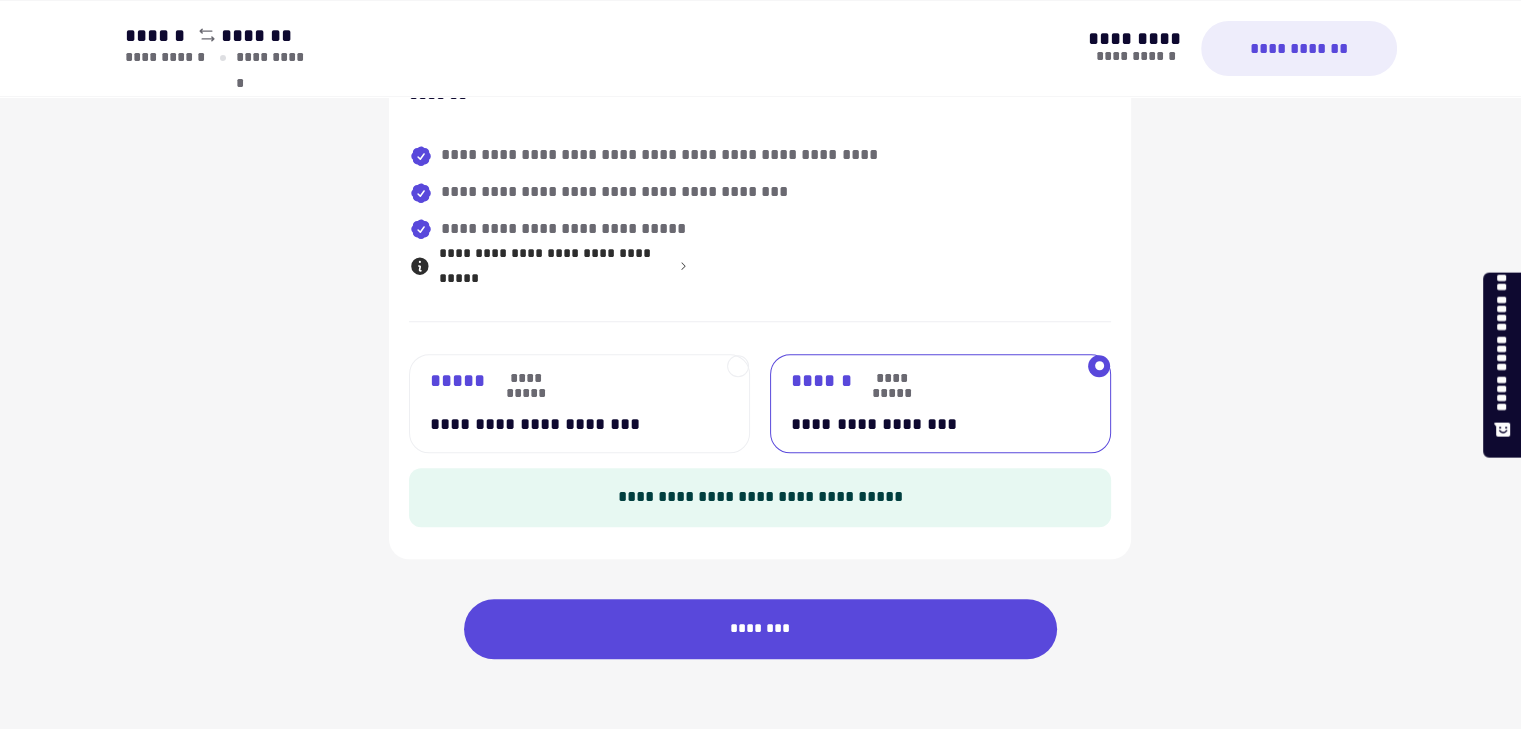 click on "**********" at bounding box center [563, 424] 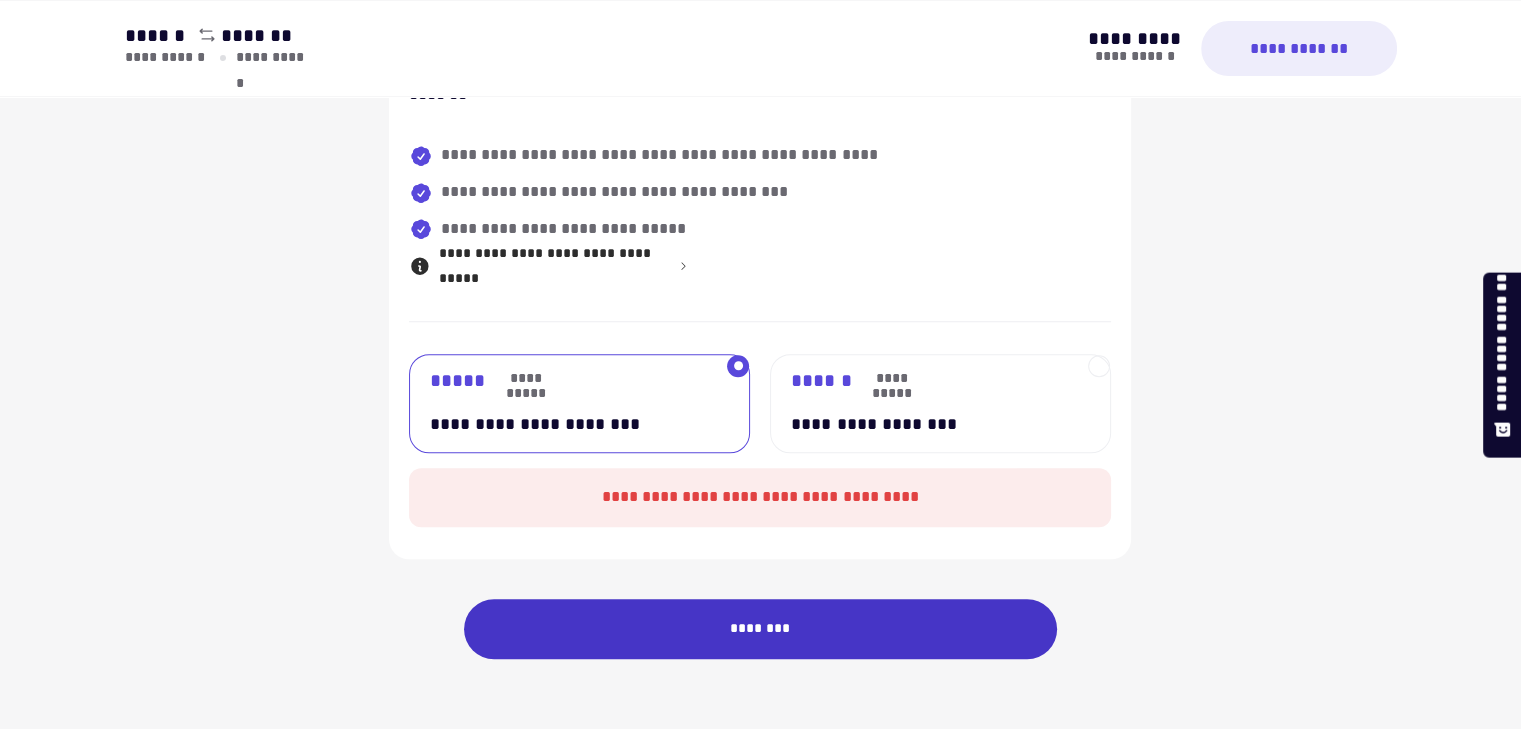 click on "********" at bounding box center [761, 629] 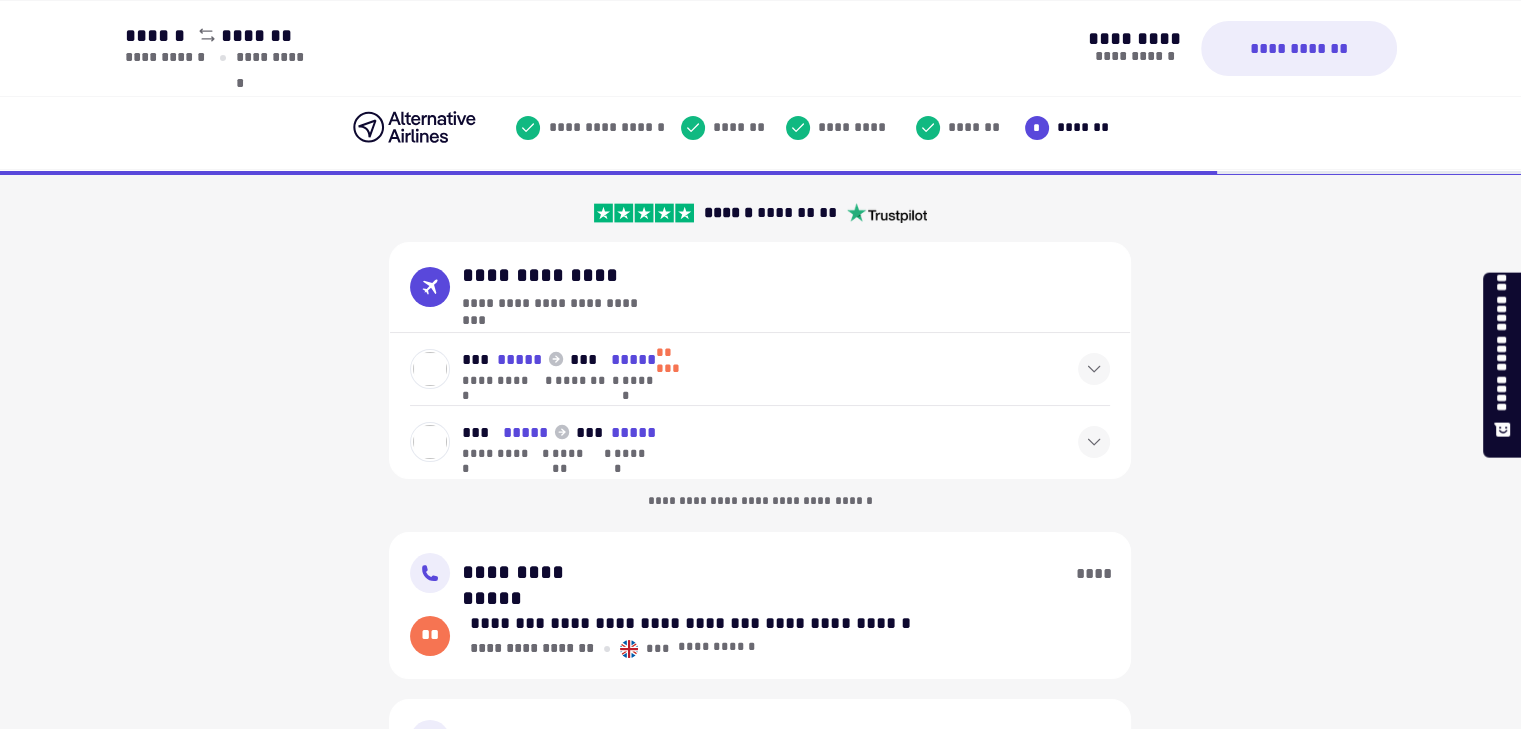 scroll, scrollTop: 0, scrollLeft: 0, axis: both 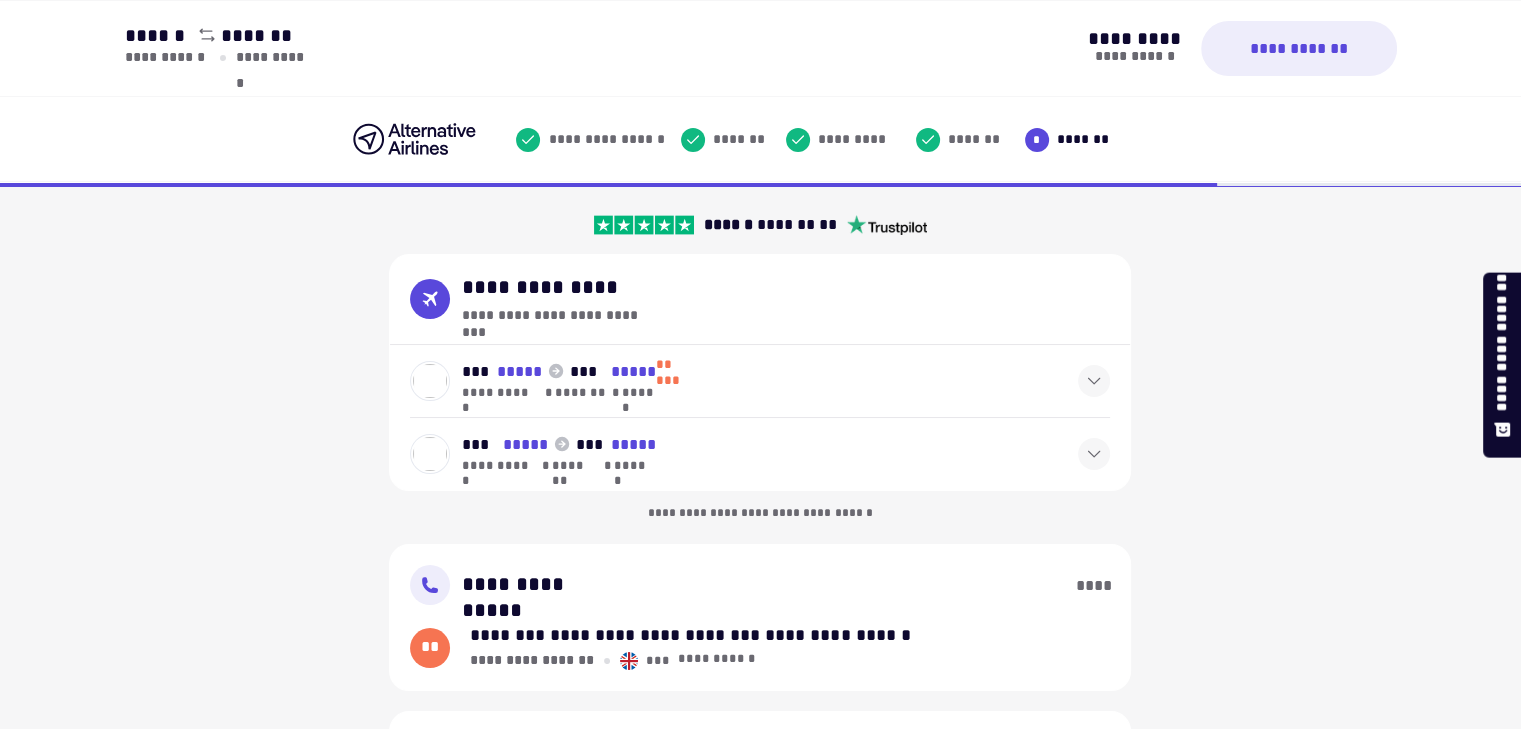 click on "**********" at bounding box center (760, 1642) 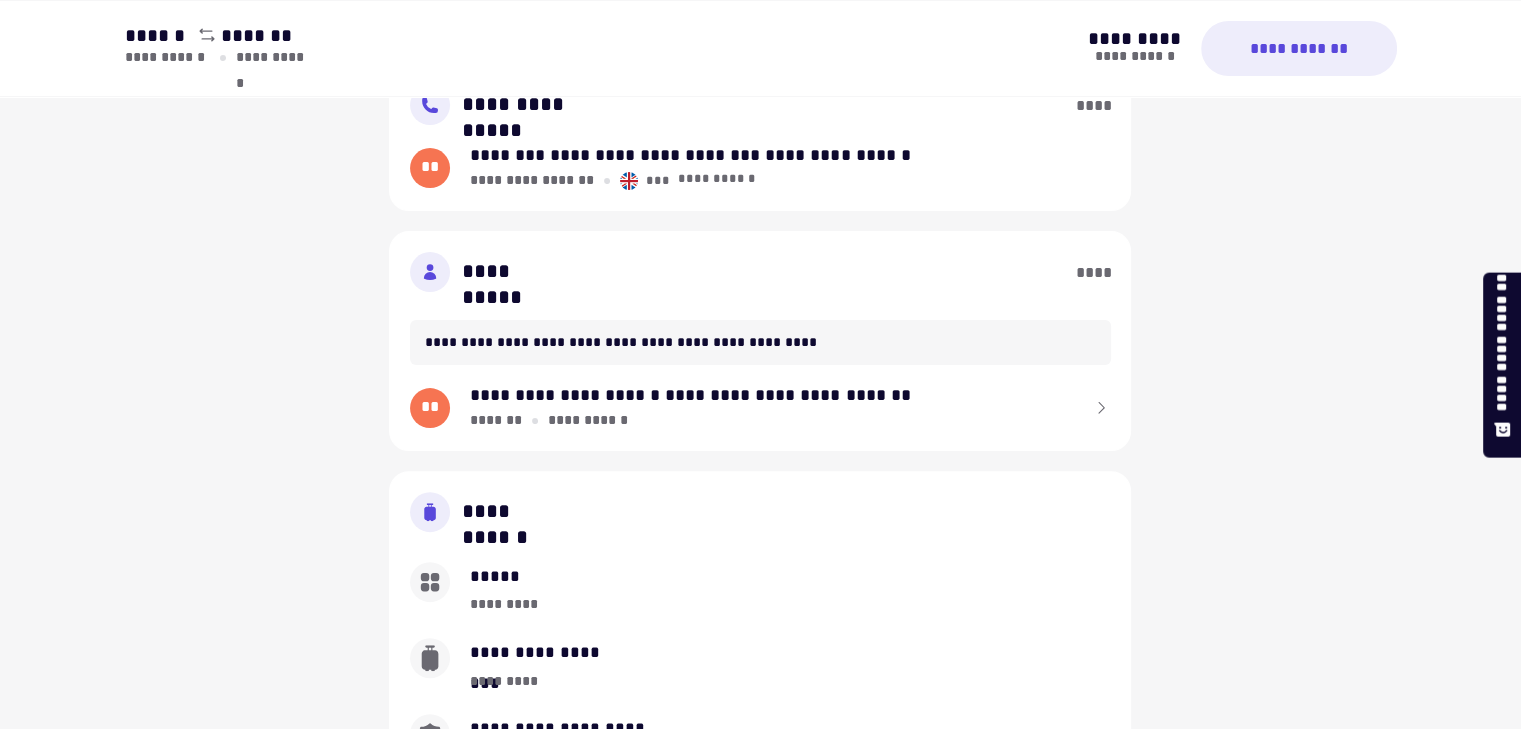 scroll, scrollTop: 520, scrollLeft: 0, axis: vertical 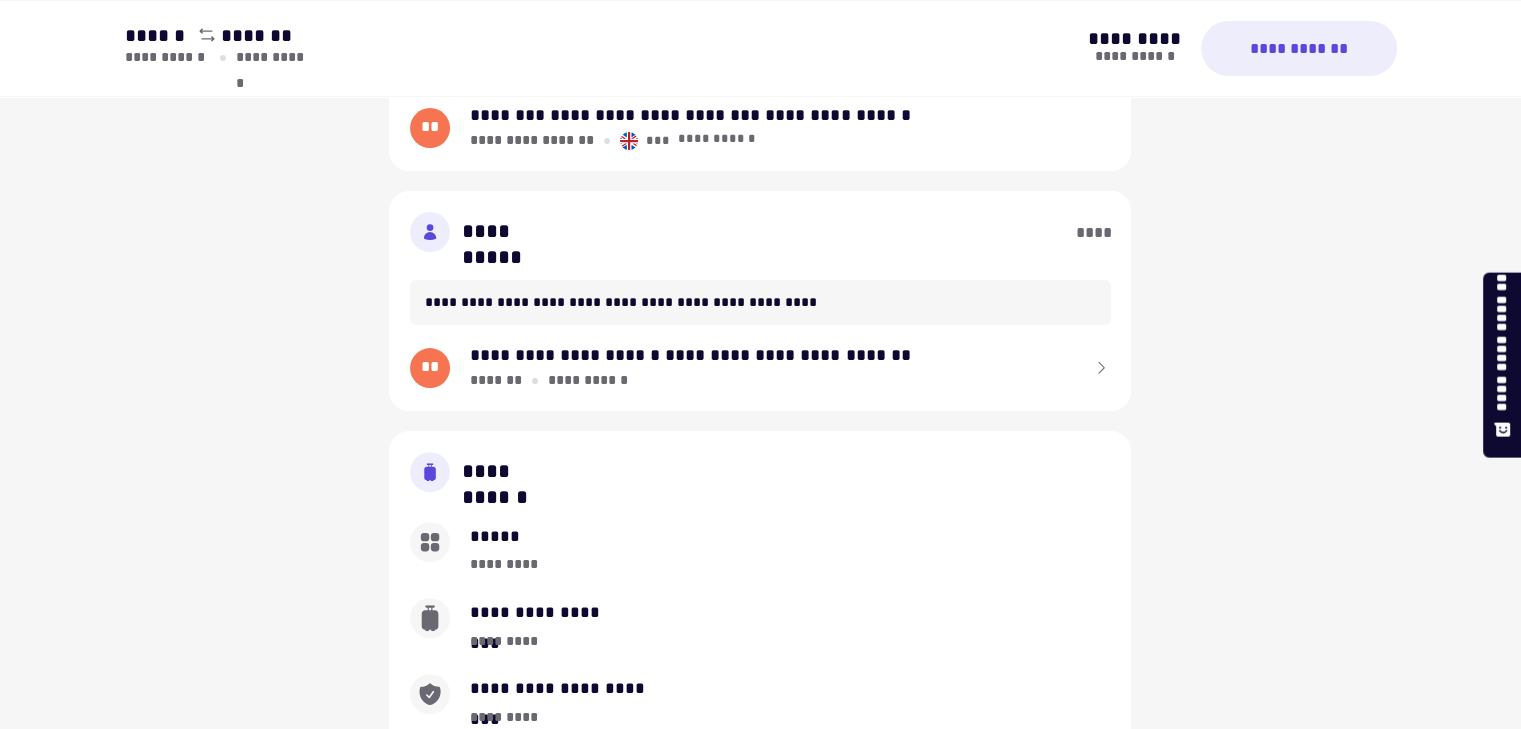 click at bounding box center (760, 209) 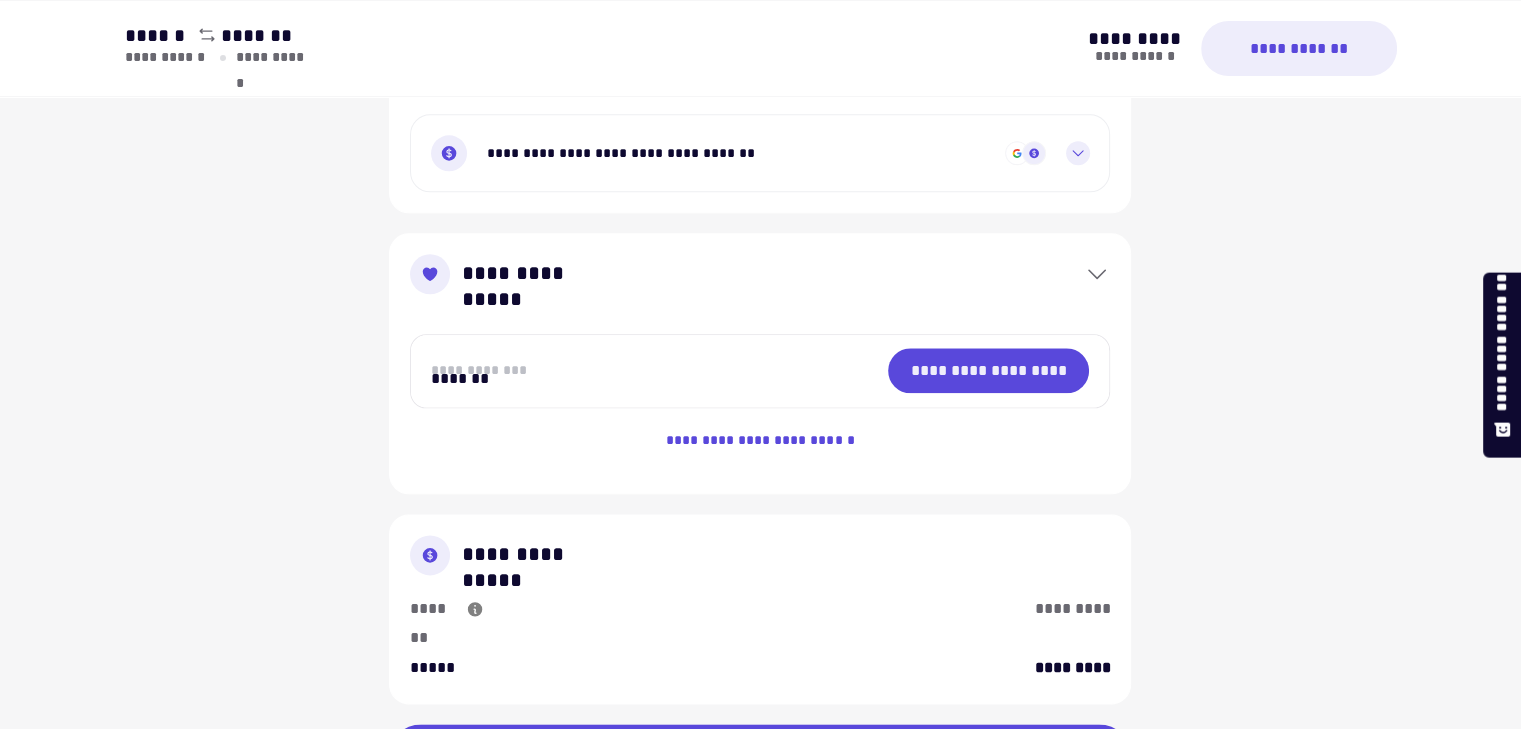 click at bounding box center [760, -1618] 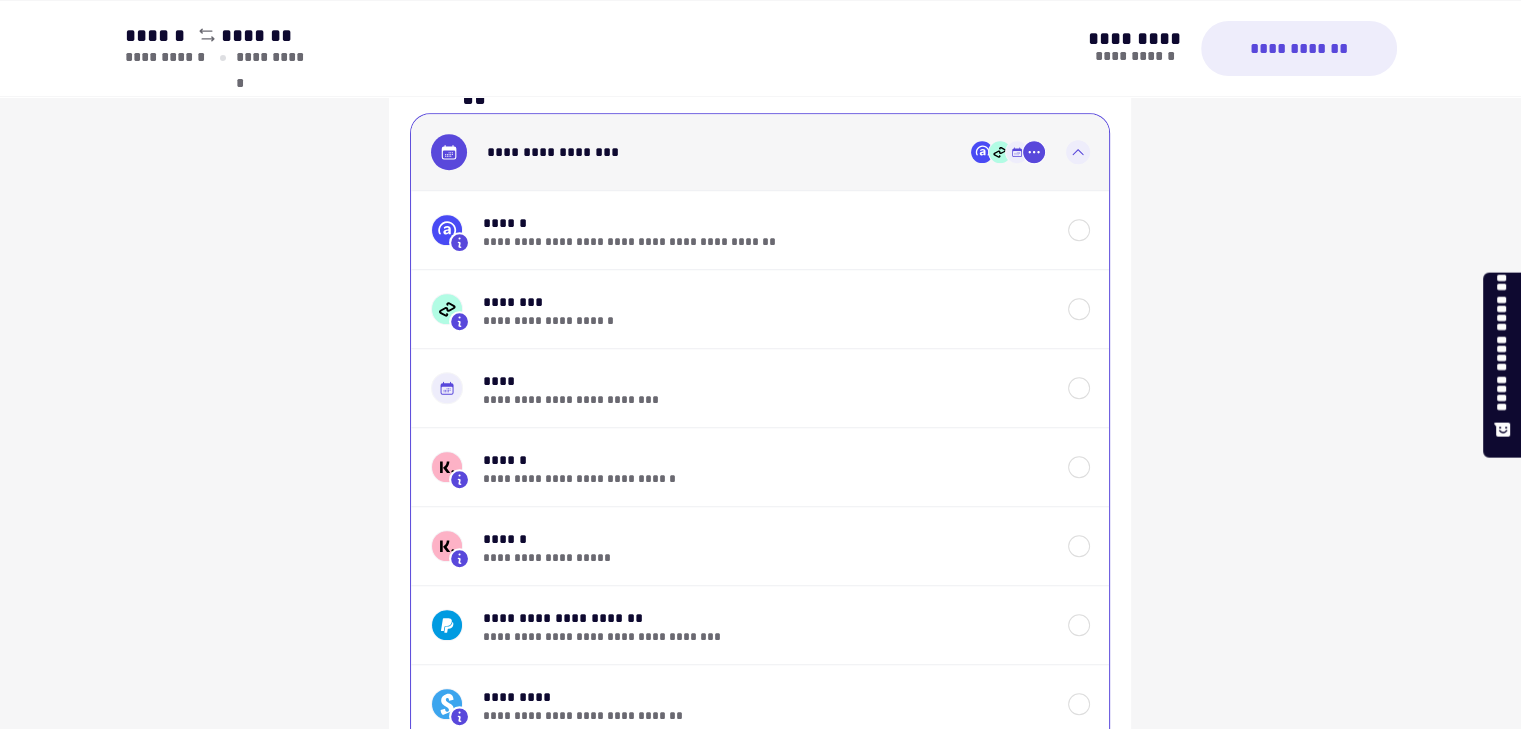 scroll, scrollTop: 1381, scrollLeft: 0, axis: vertical 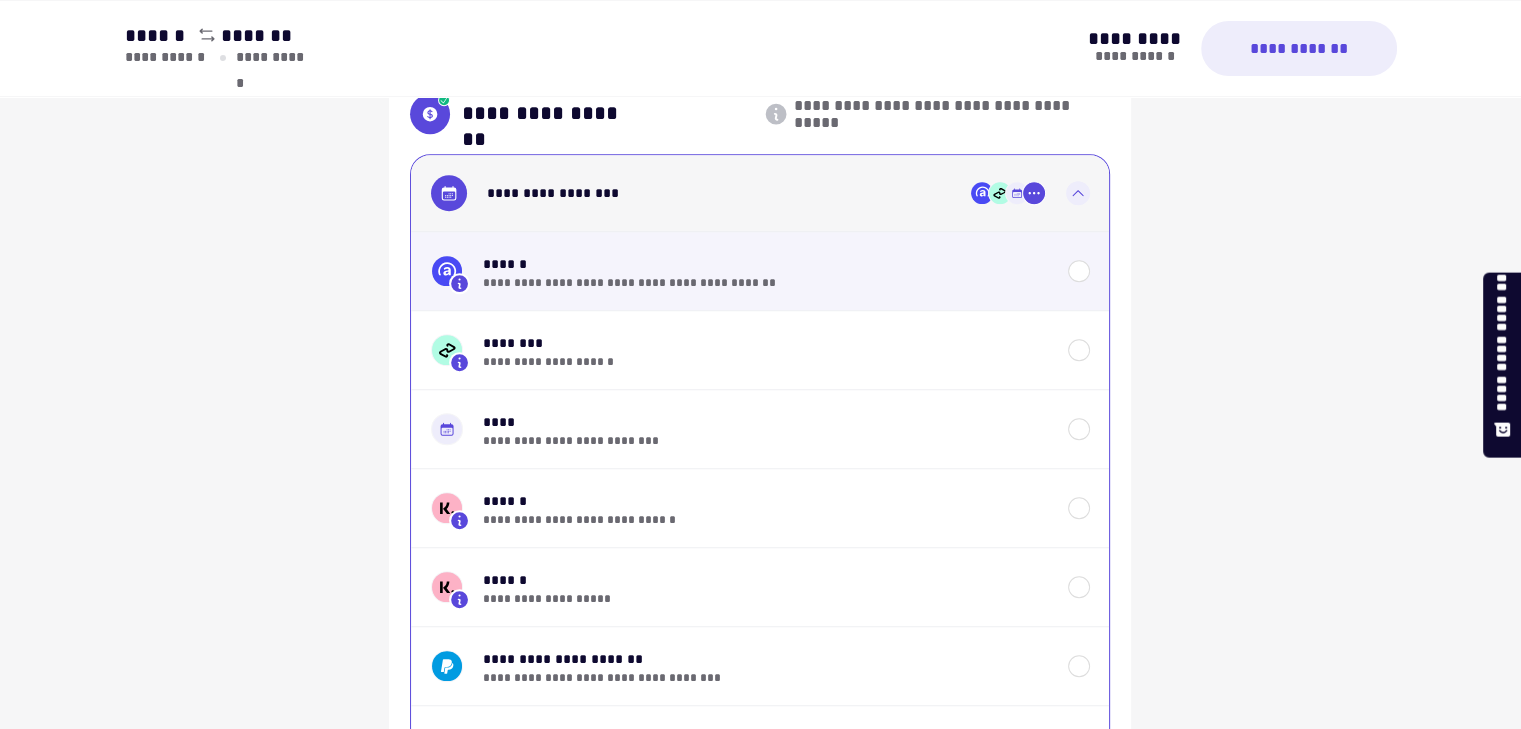 click on "**********" at bounding box center [765, 283] 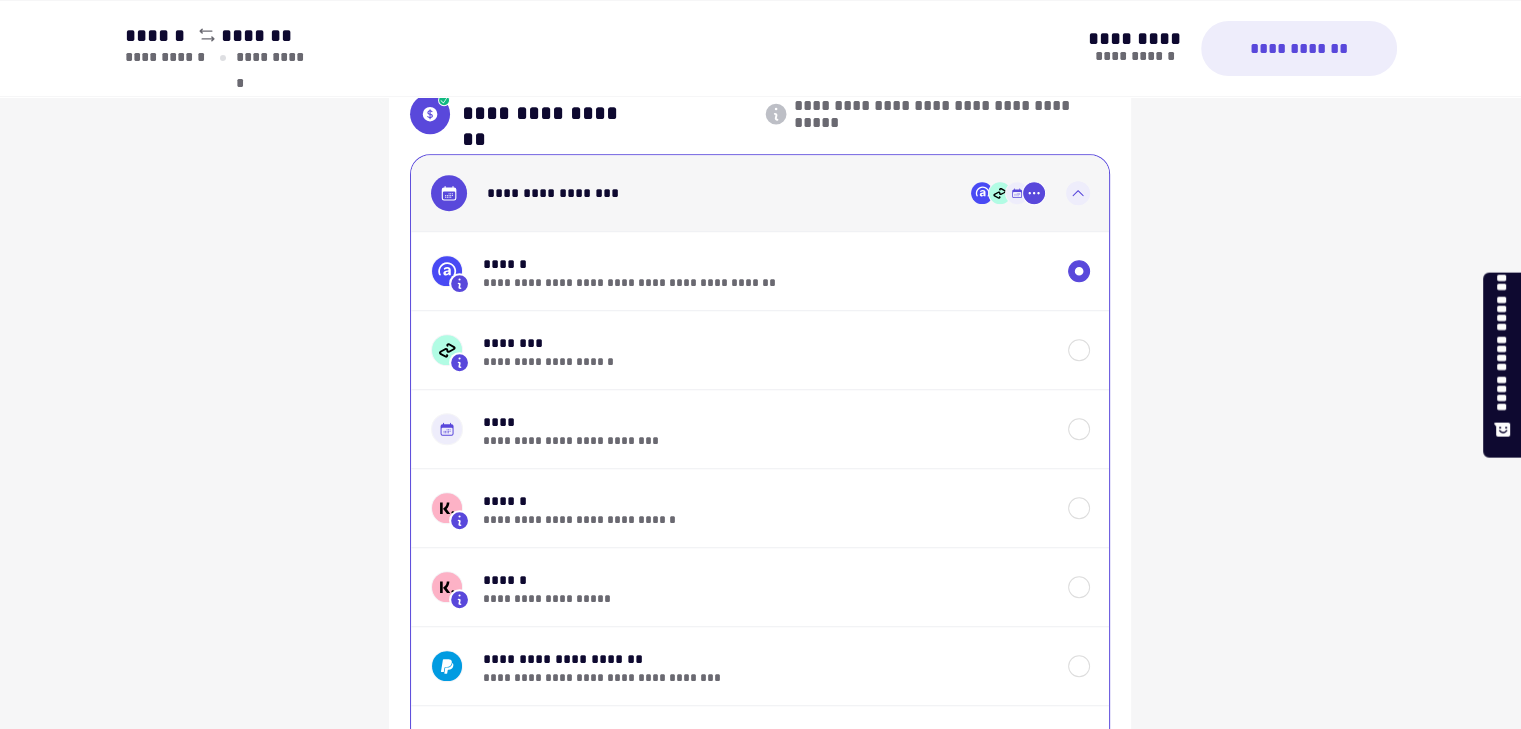 click on "**********" at bounding box center [760, 356] 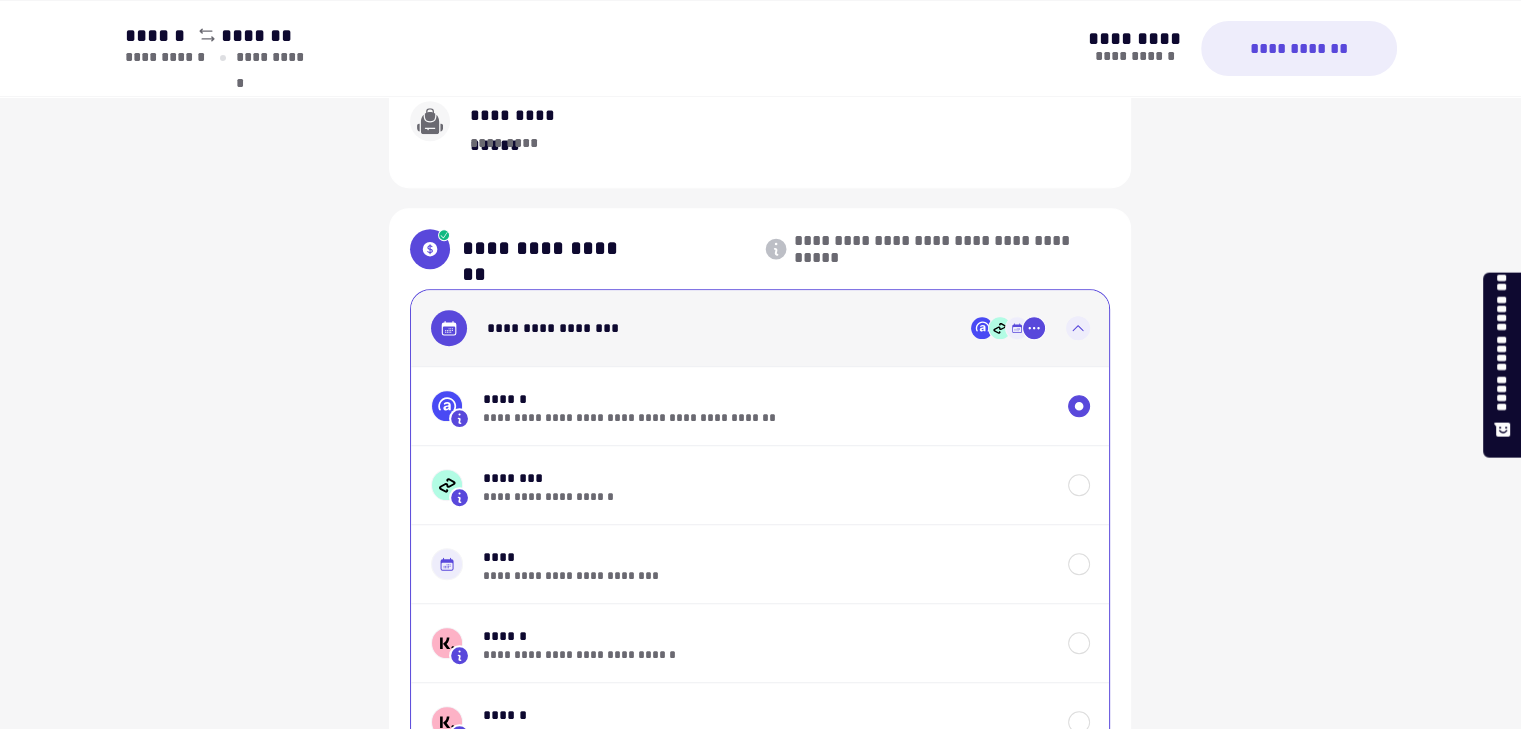 scroll, scrollTop: 1261, scrollLeft: 0, axis: vertical 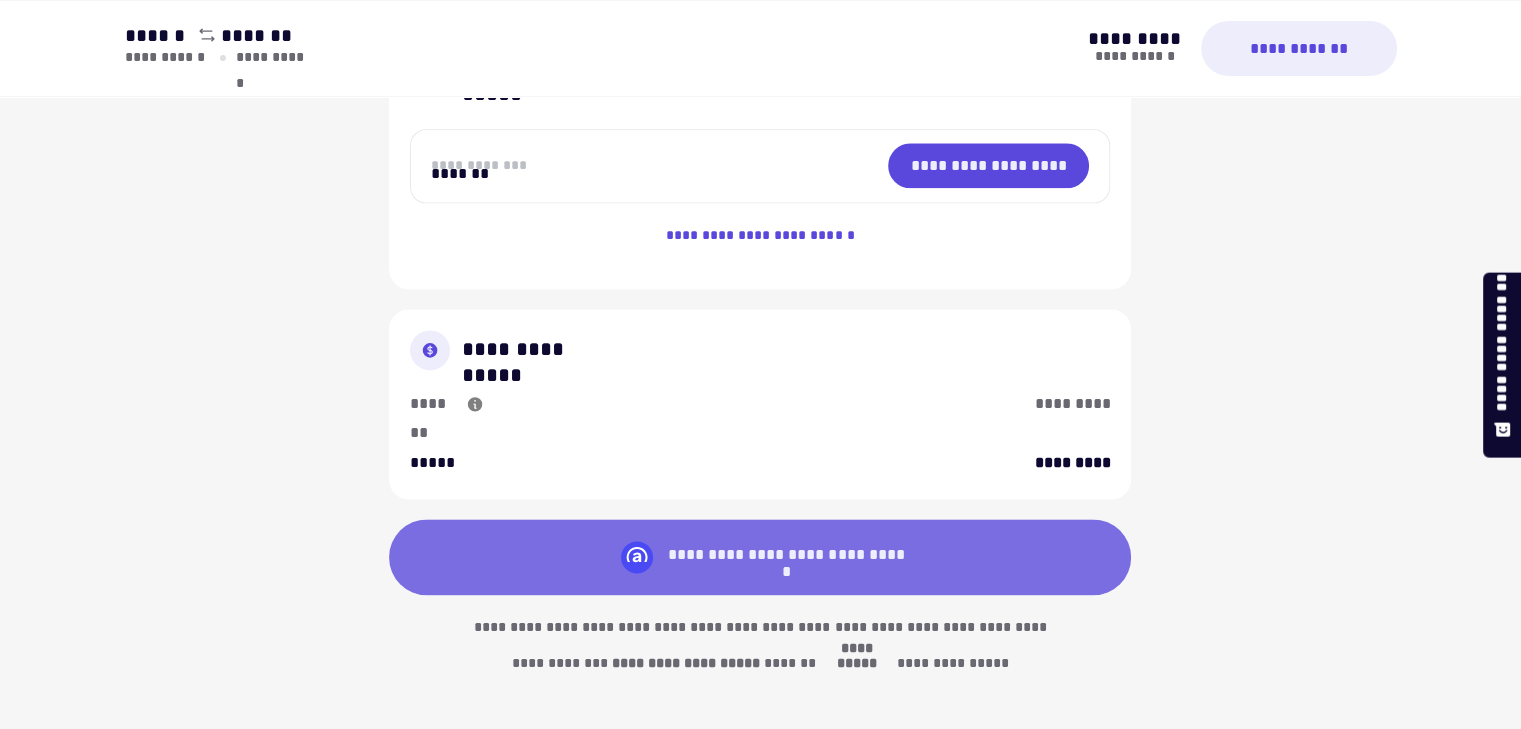 click on "**********" at bounding box center (786, 556) 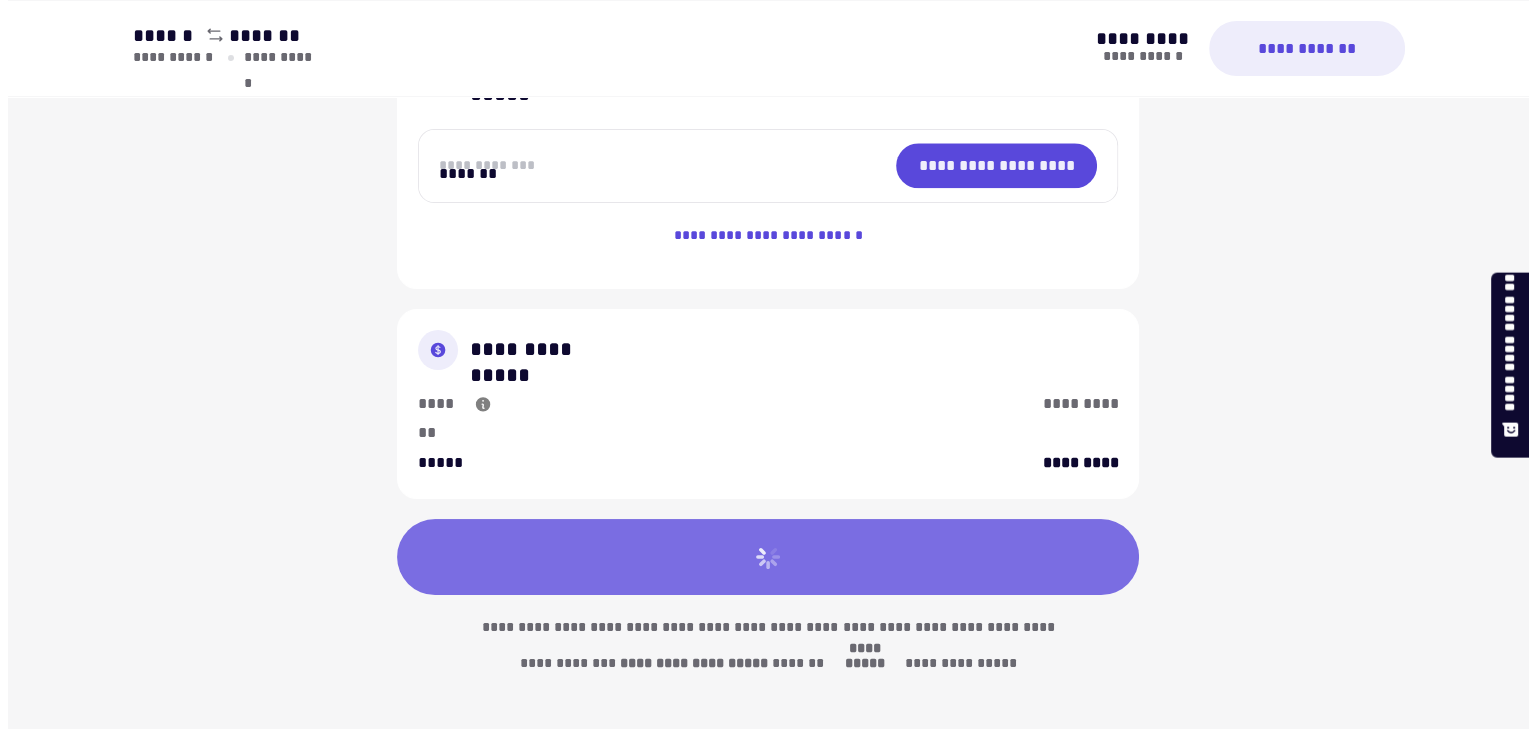 scroll, scrollTop: 2544, scrollLeft: 0, axis: vertical 